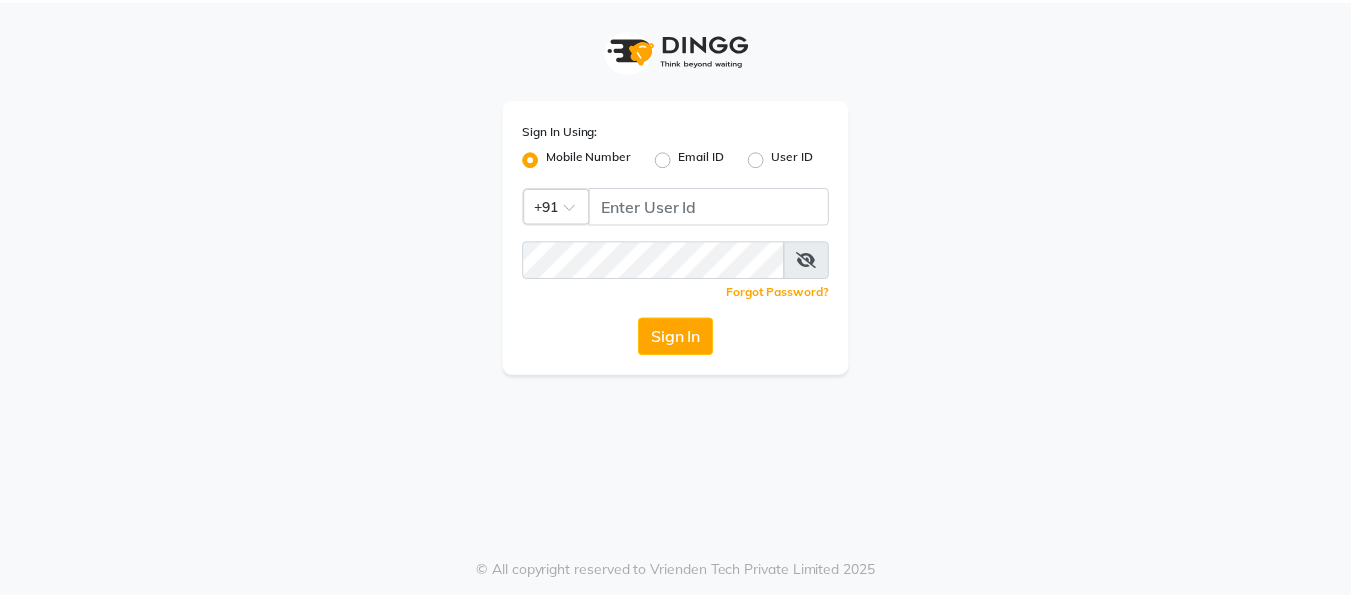 scroll, scrollTop: 0, scrollLeft: 0, axis: both 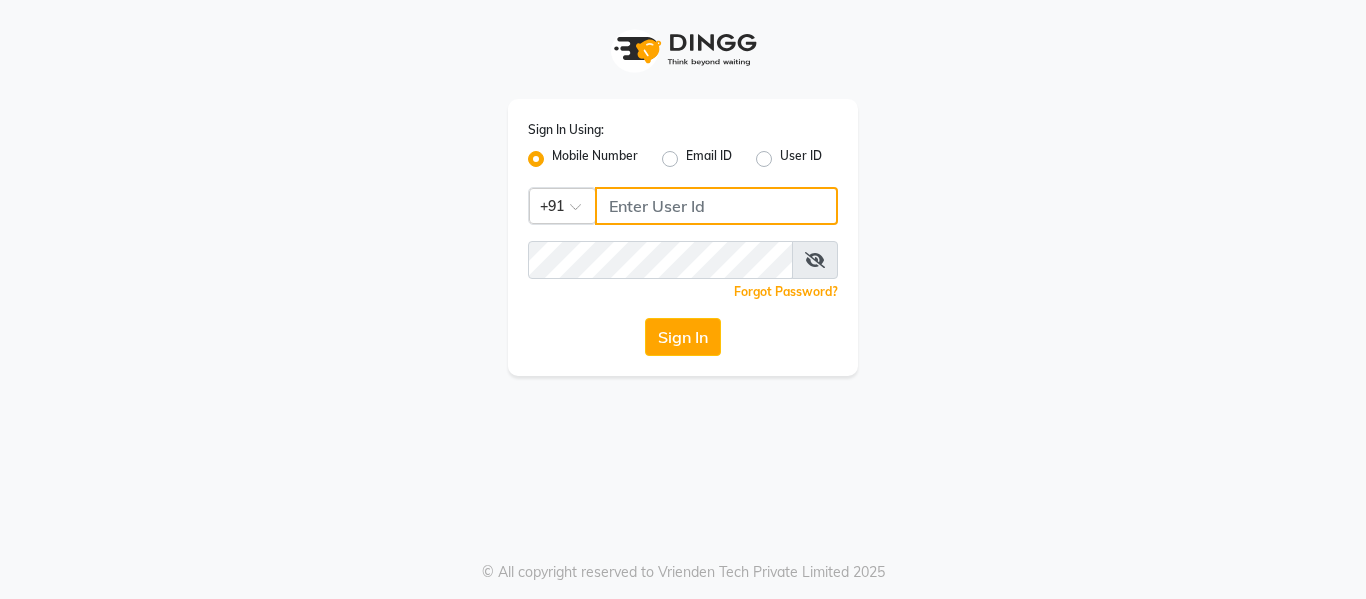 click 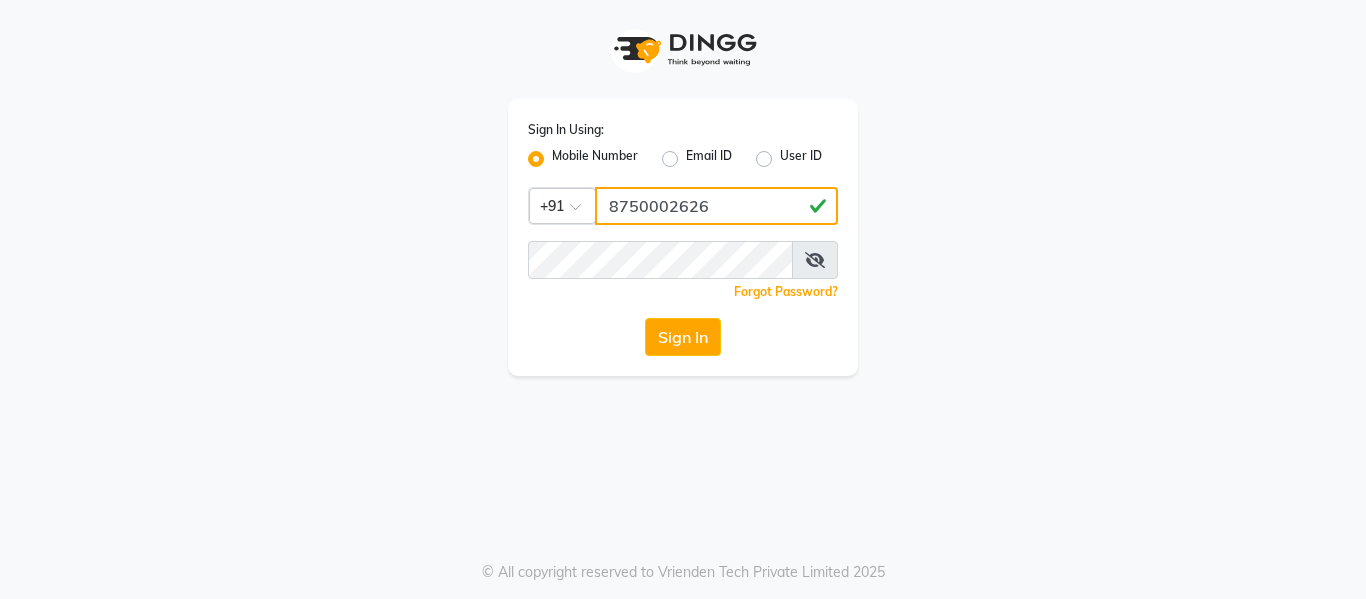 type on "8750002626" 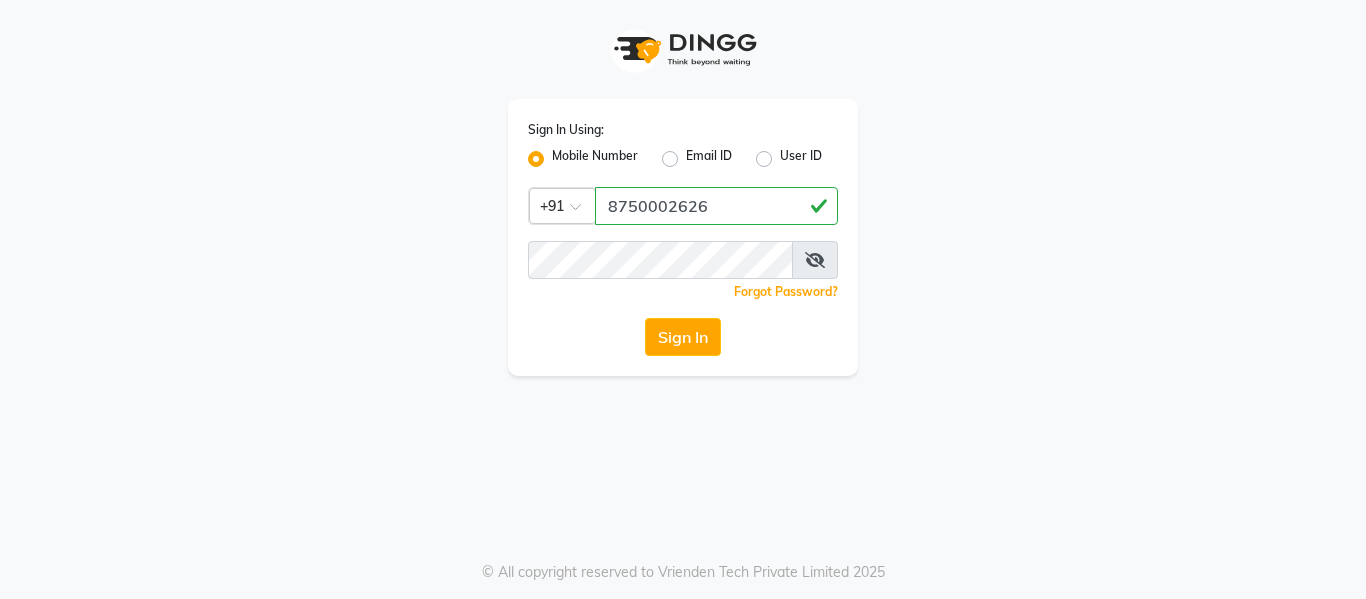 click on "Sign In Using: Mobile Number Email ID User ID Country Code × +91 8750002626  Remember me Forgot Password?  Sign In" 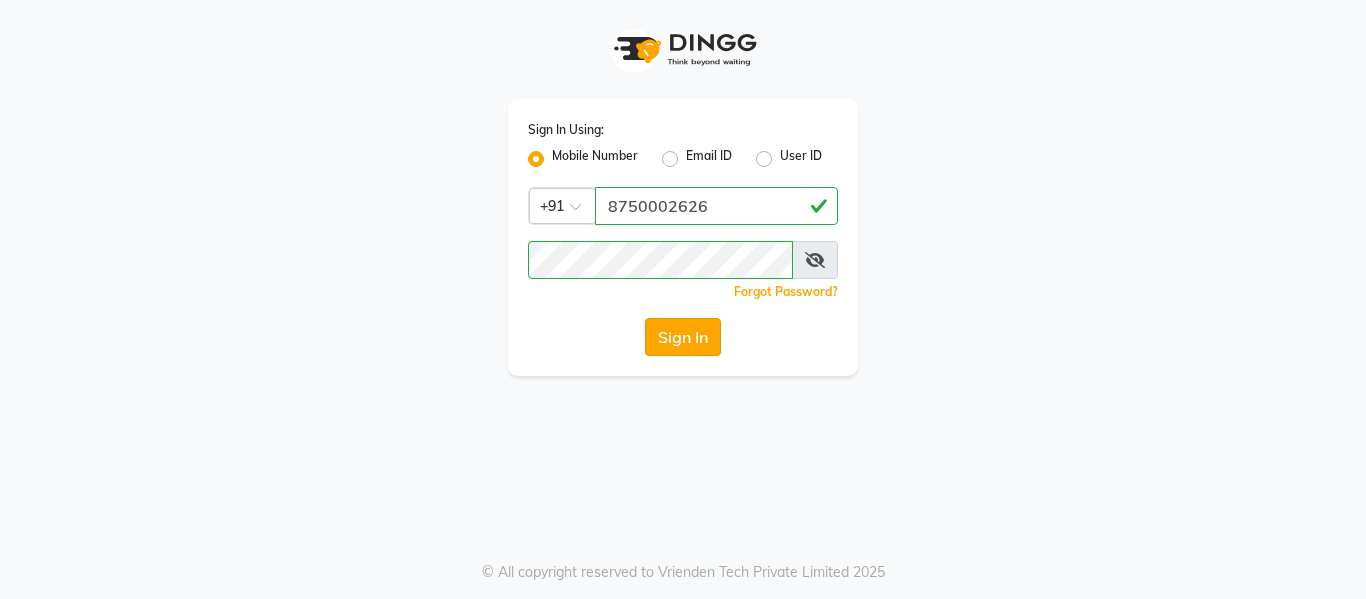 click on "Sign In" 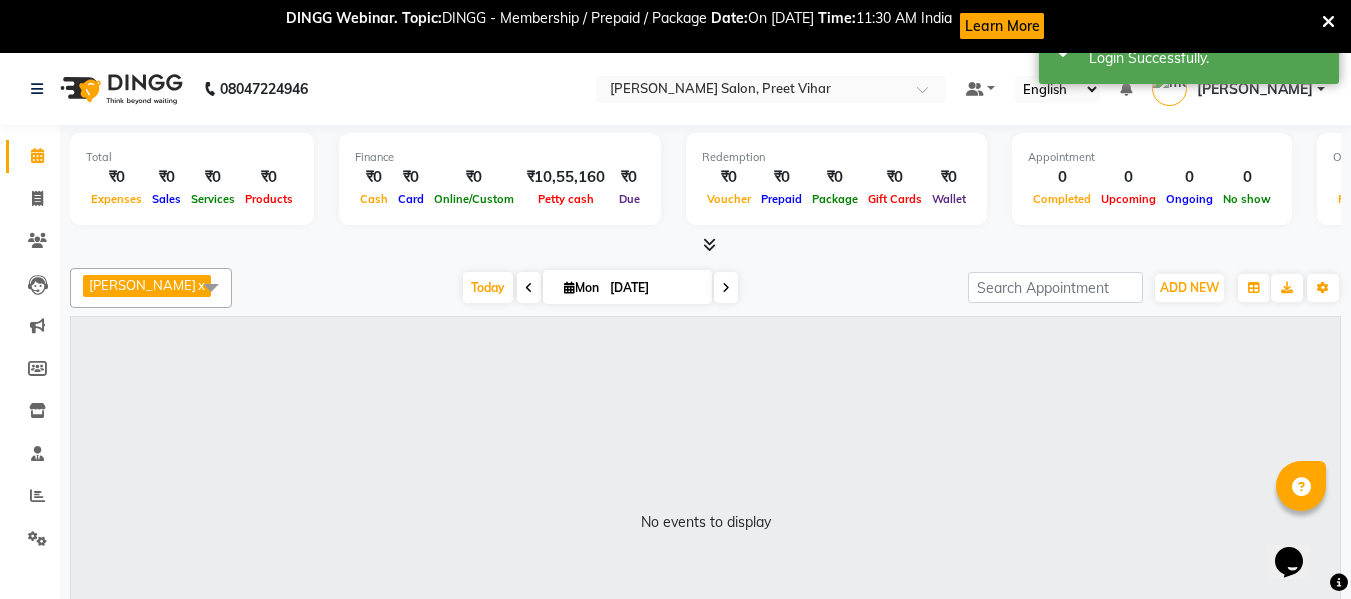 scroll, scrollTop: 0, scrollLeft: 0, axis: both 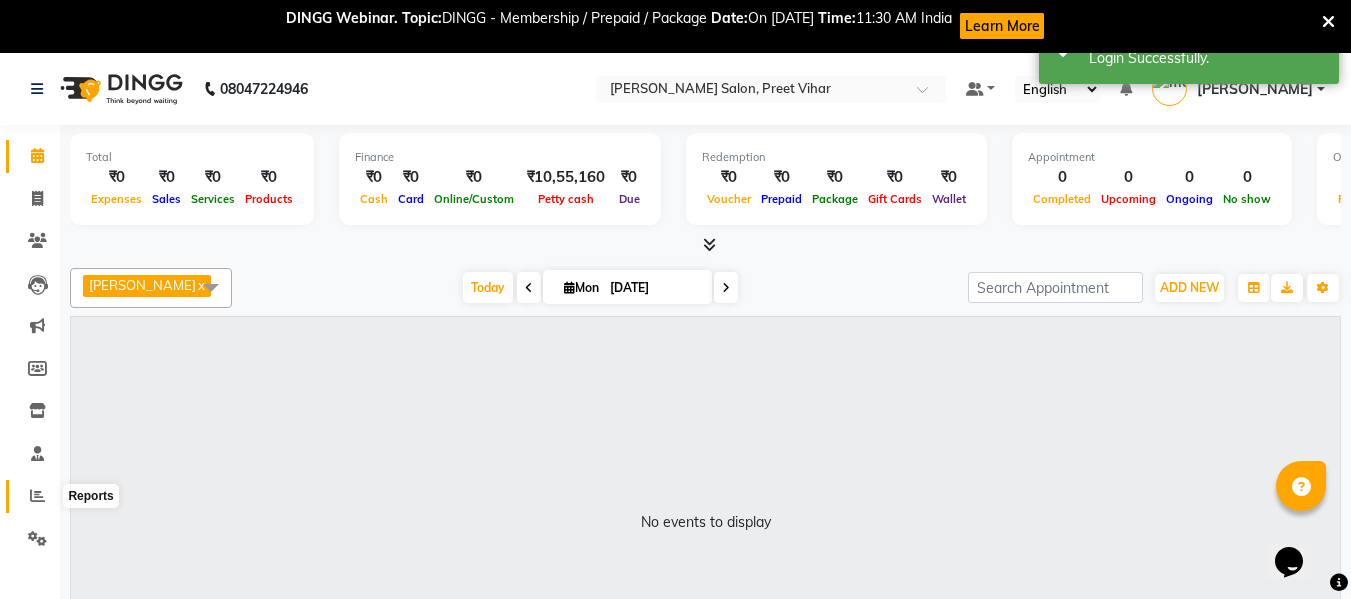 click 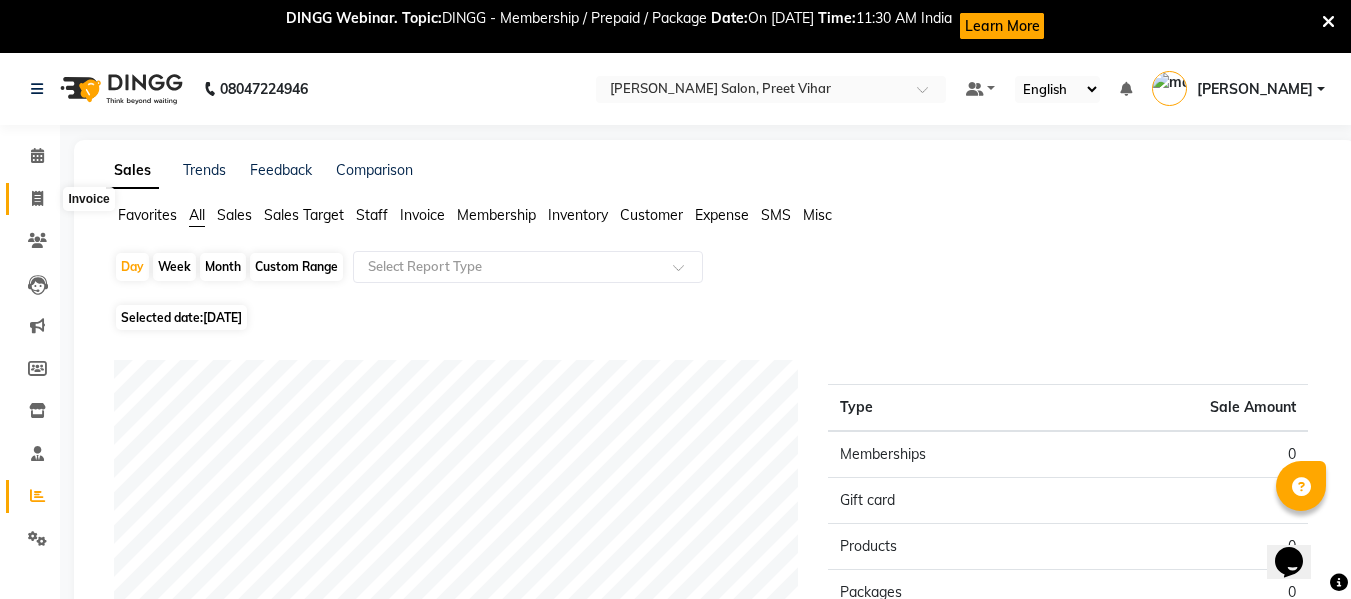 click 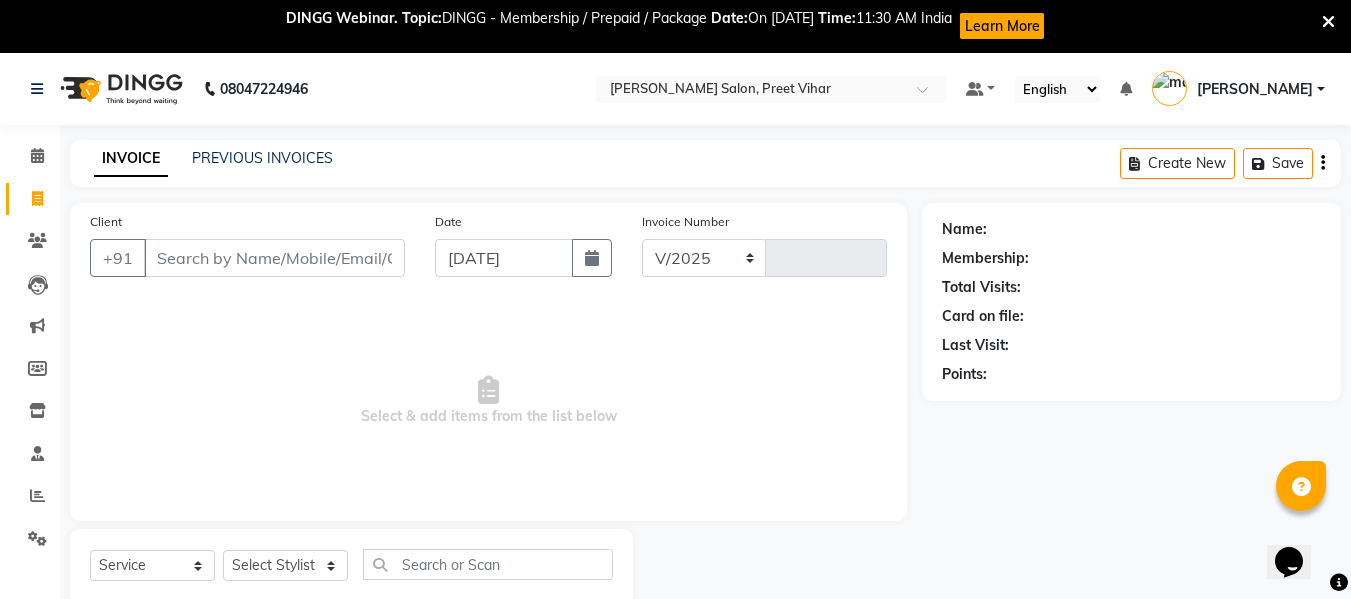 select on "6469" 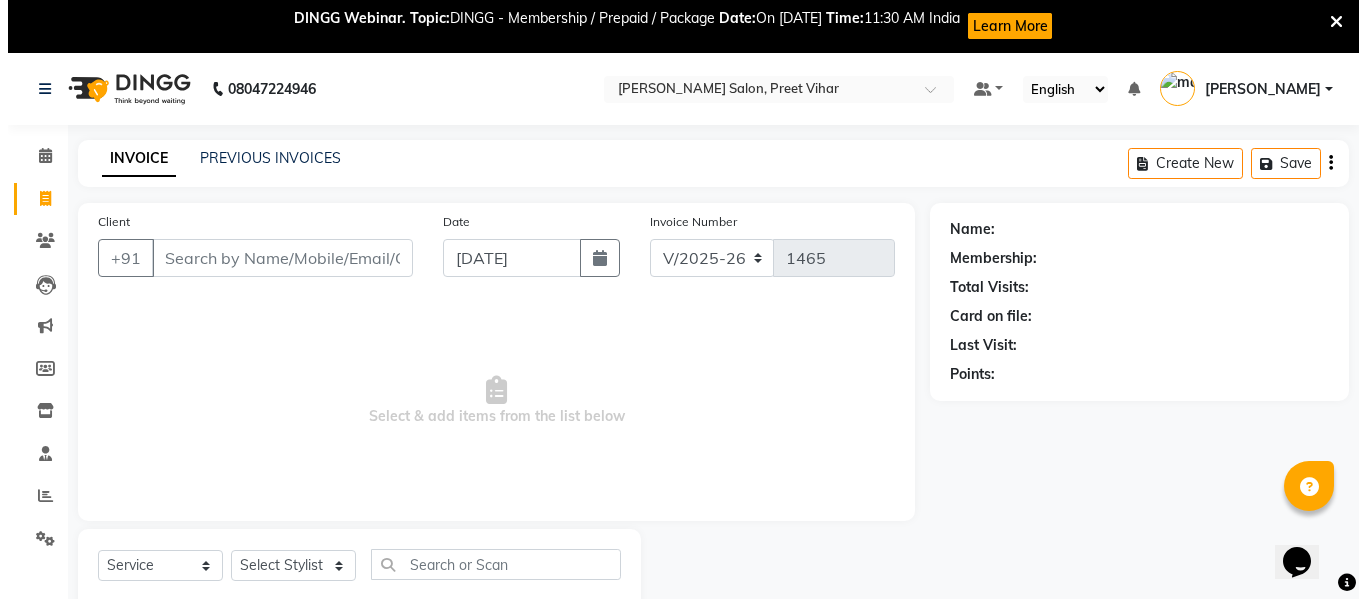 scroll, scrollTop: 55, scrollLeft: 0, axis: vertical 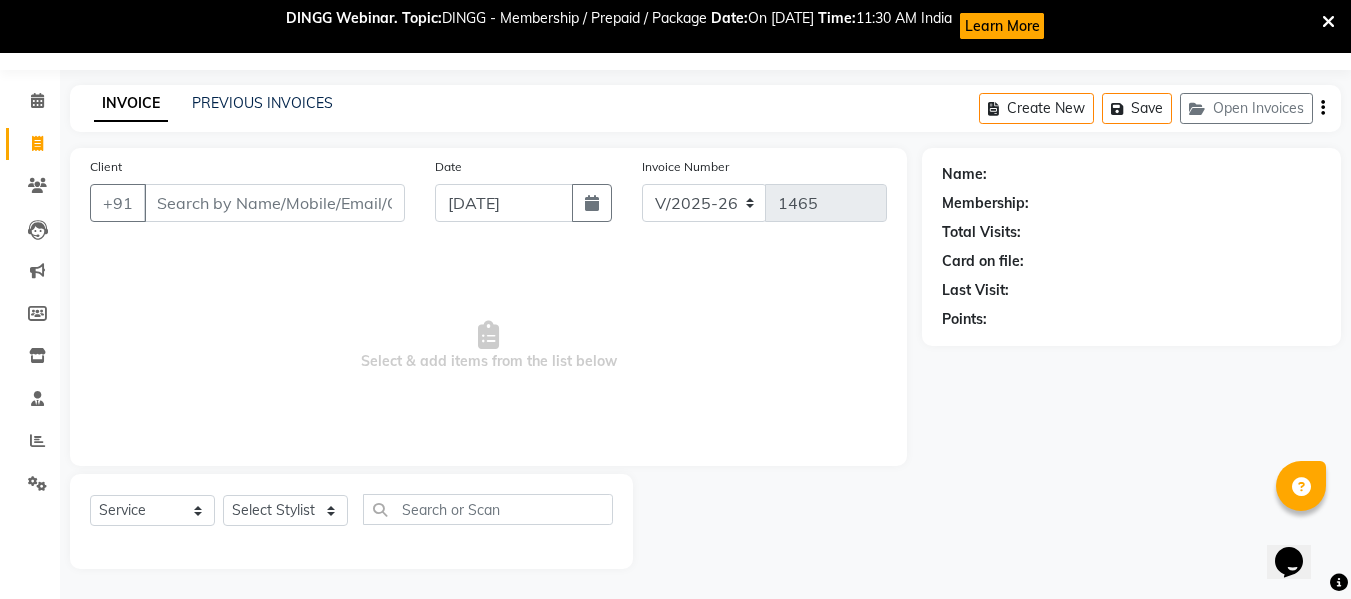 click on "Client" at bounding box center (274, 203) 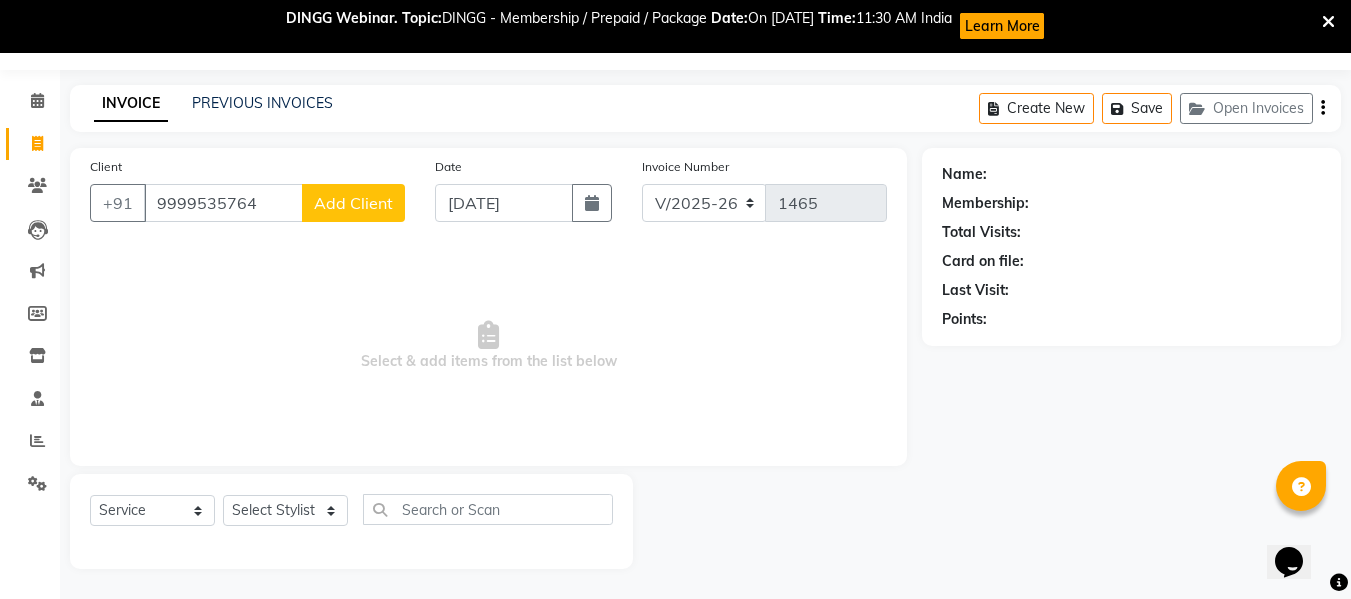 type on "9999535764" 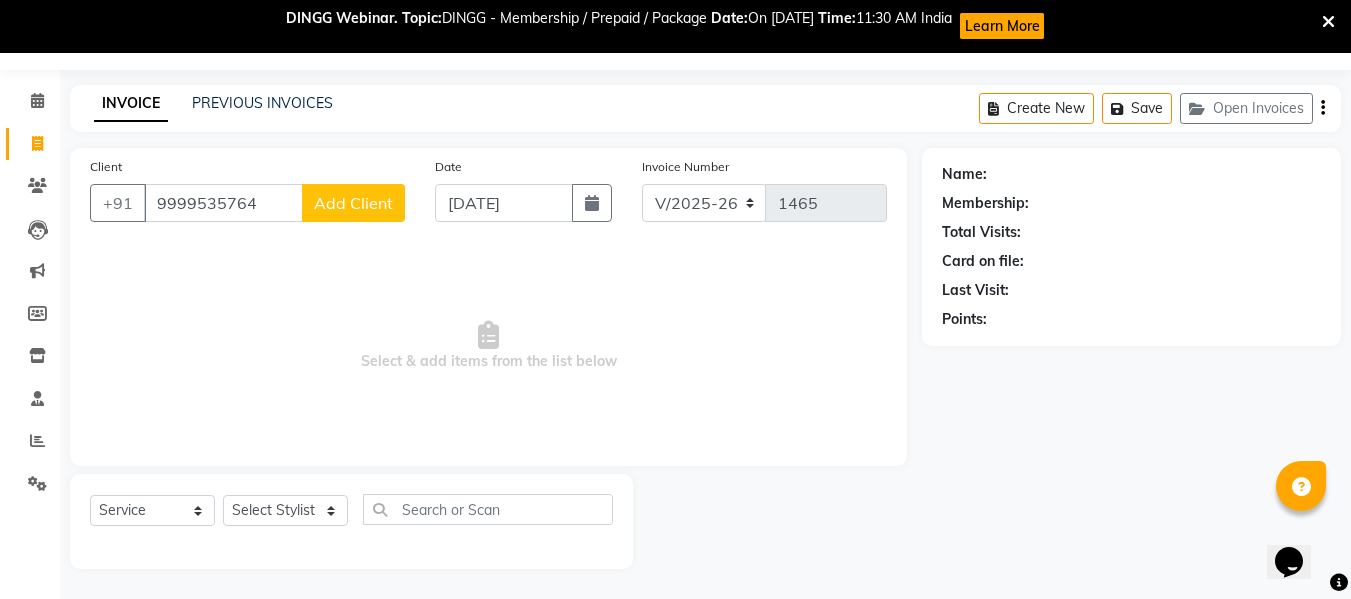 click on "Add Client" 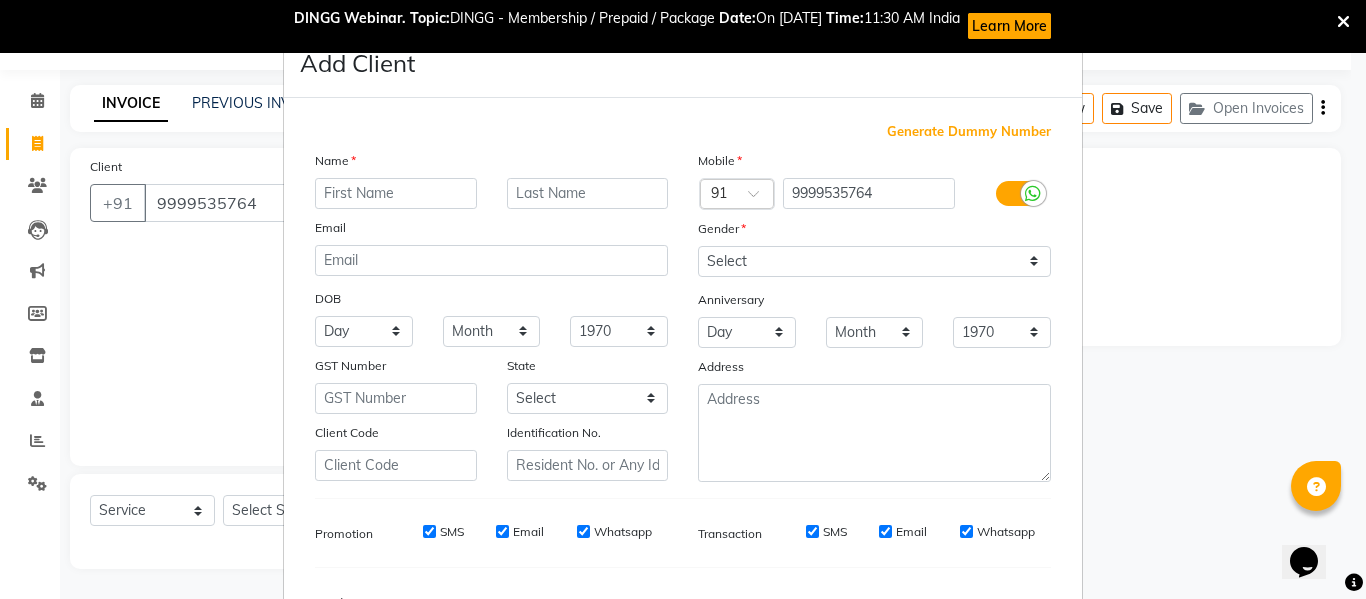 click at bounding box center [396, 193] 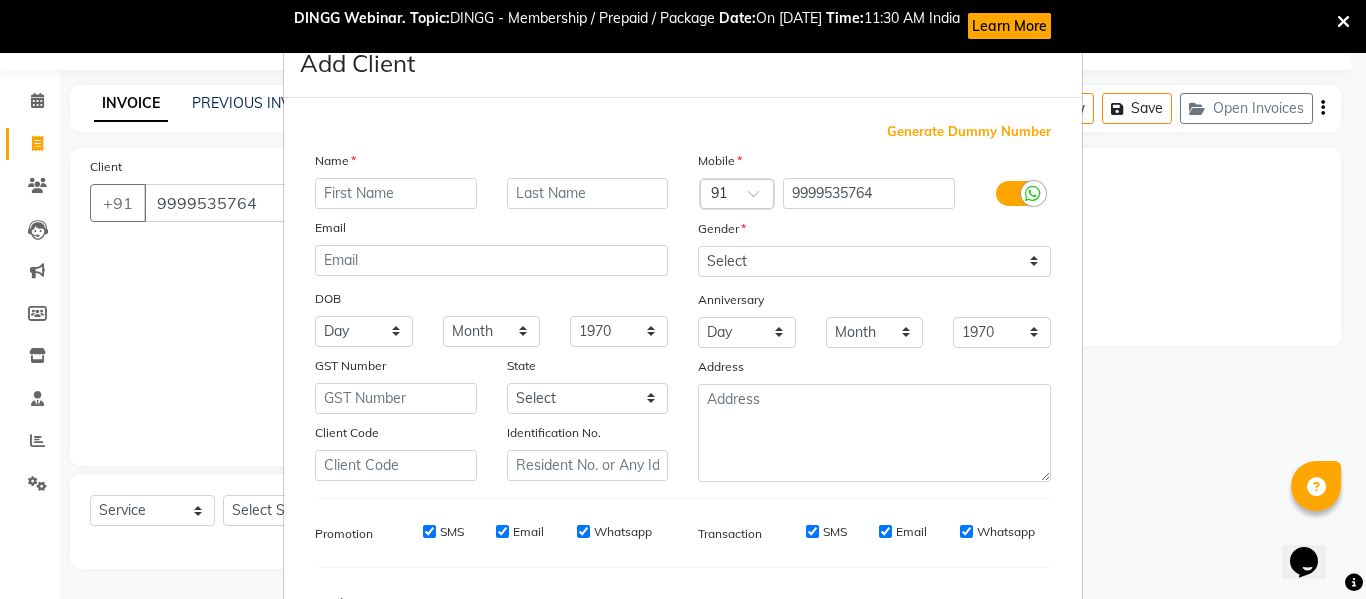type on "," 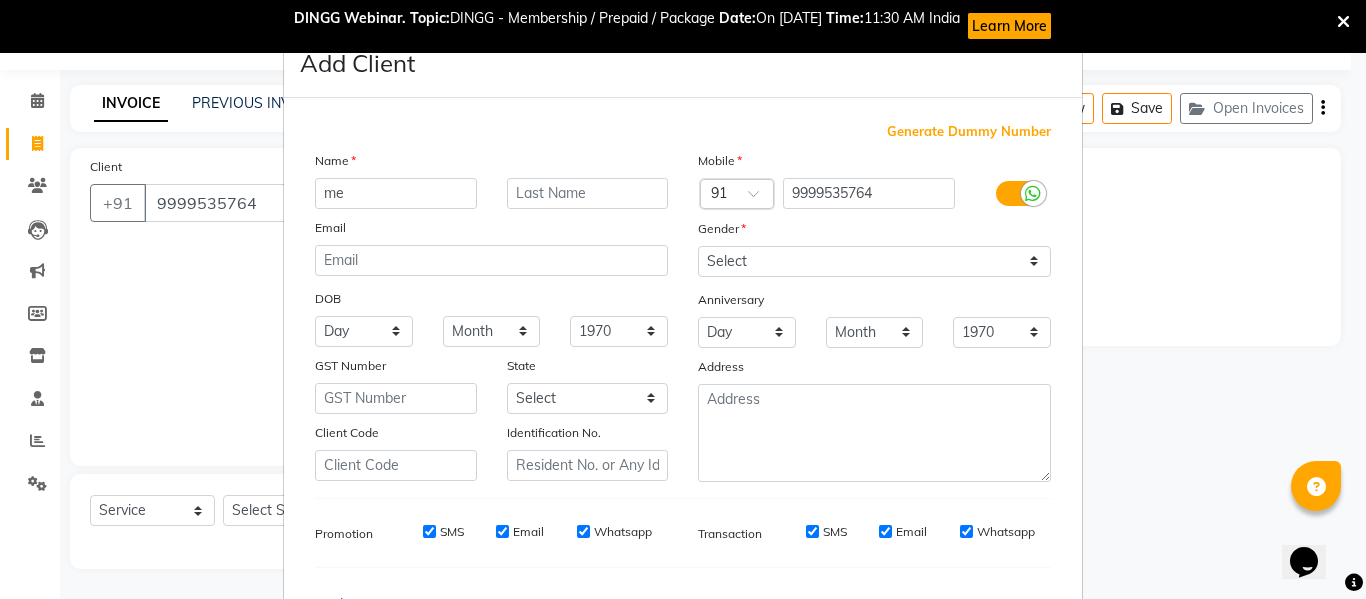 type on "m" 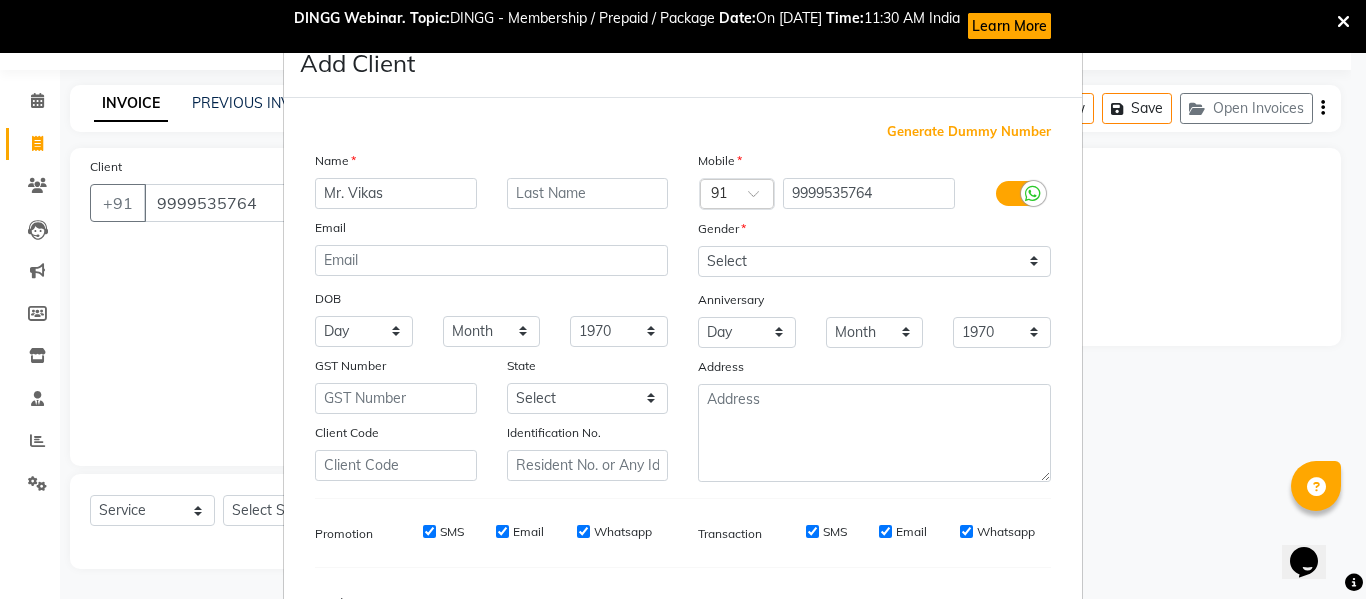 type on "Mr. Vikas" 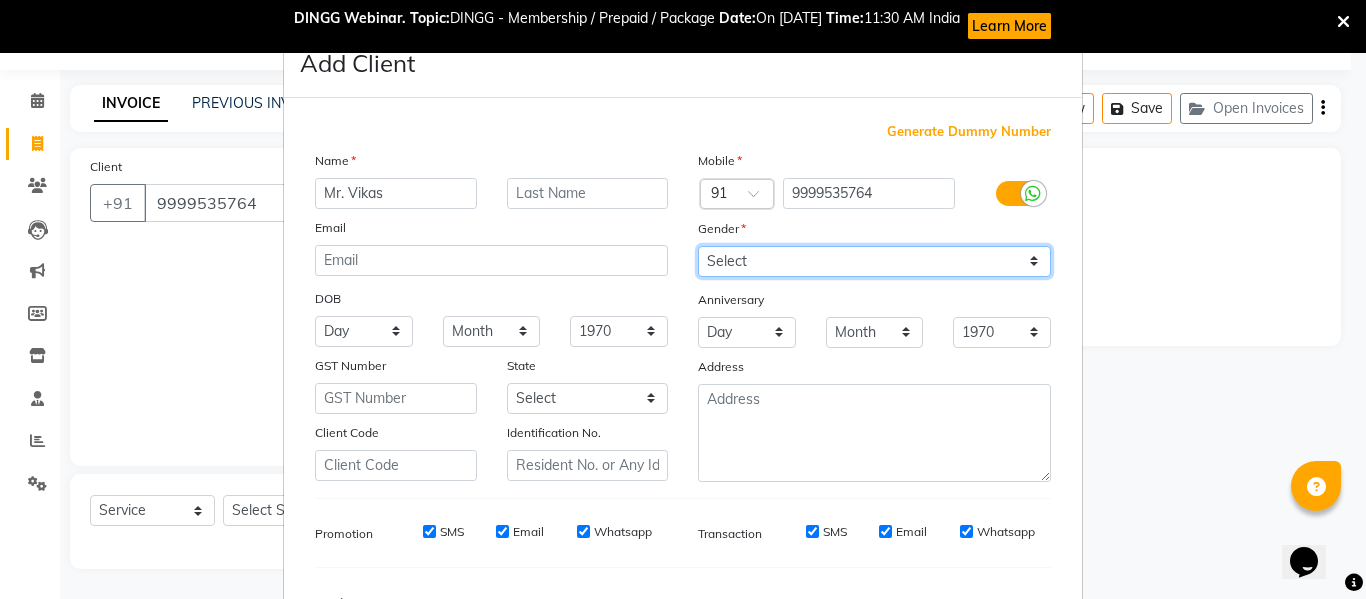 click on "Select Male Female Other Prefer Not To Say" at bounding box center [874, 261] 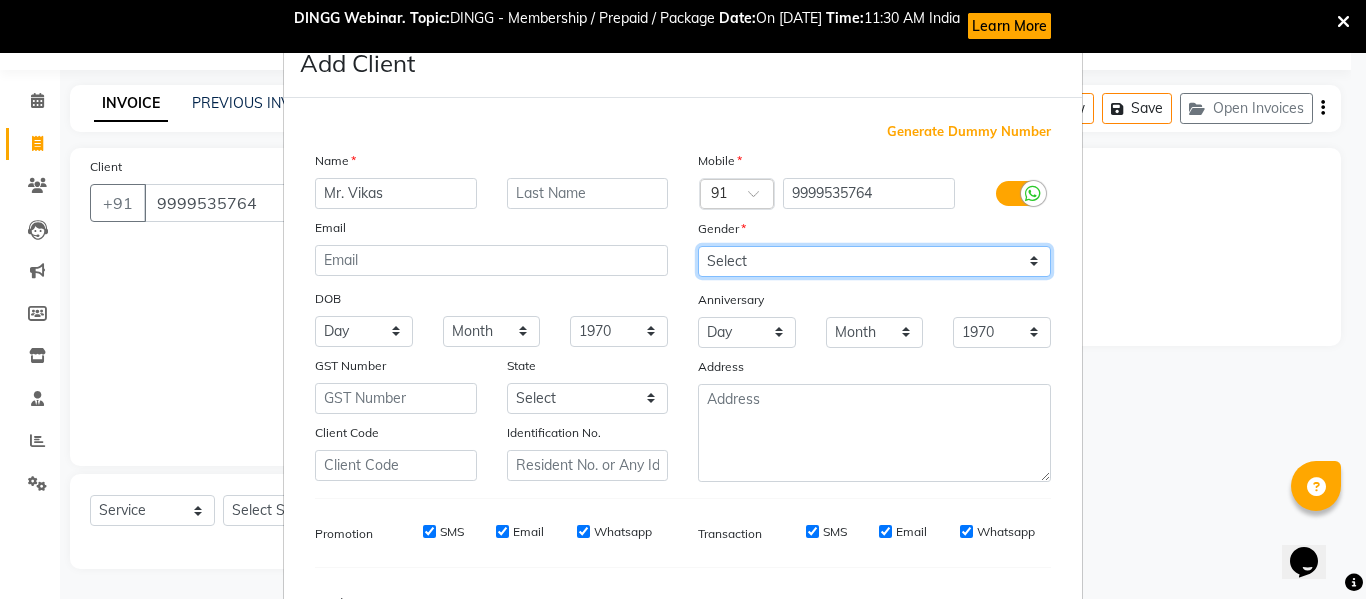 select on "male" 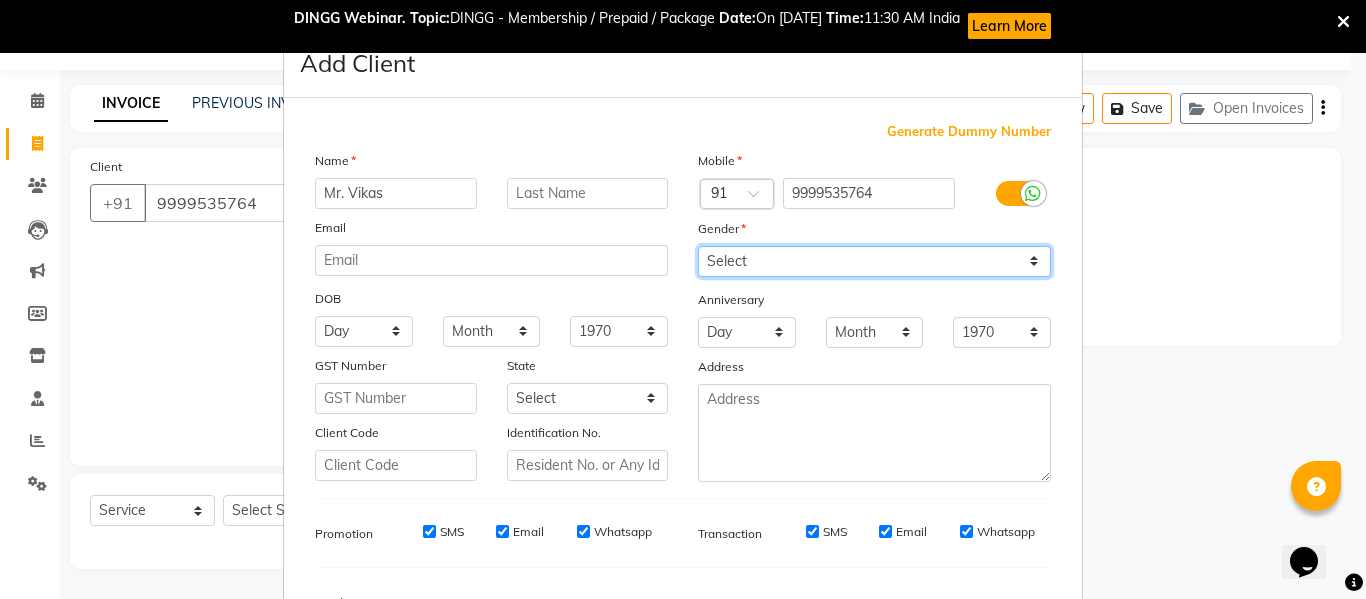 click on "Select Male Female Other Prefer Not To Say" at bounding box center [874, 261] 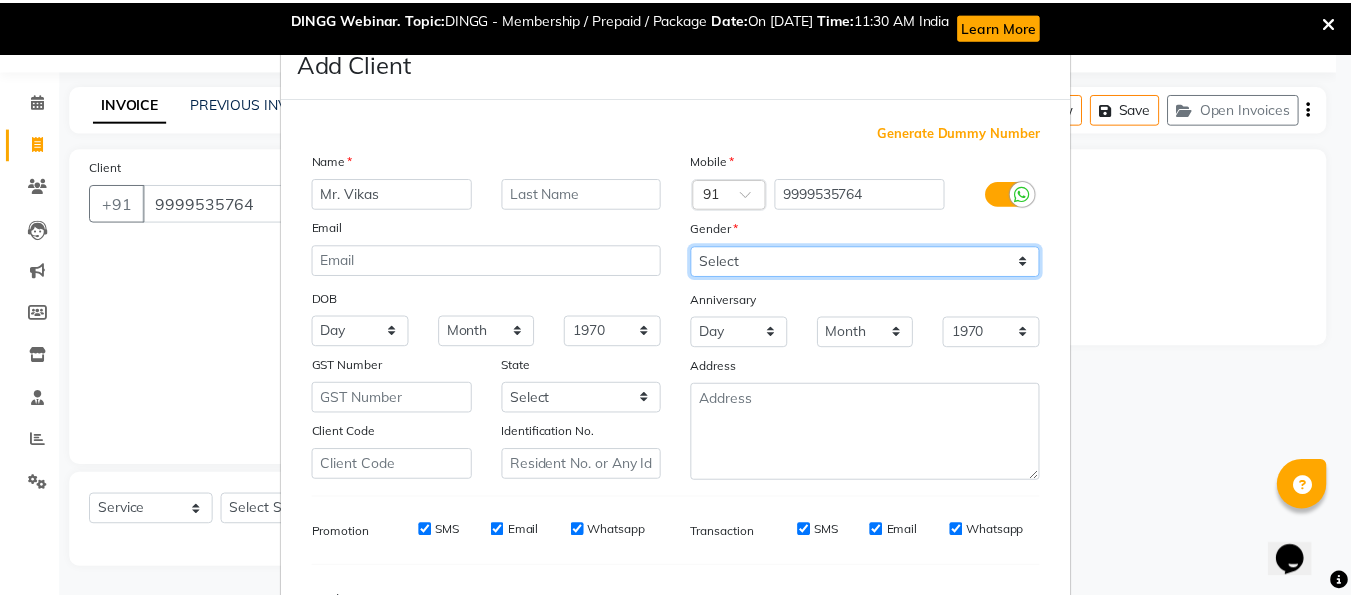 scroll, scrollTop: 250, scrollLeft: 0, axis: vertical 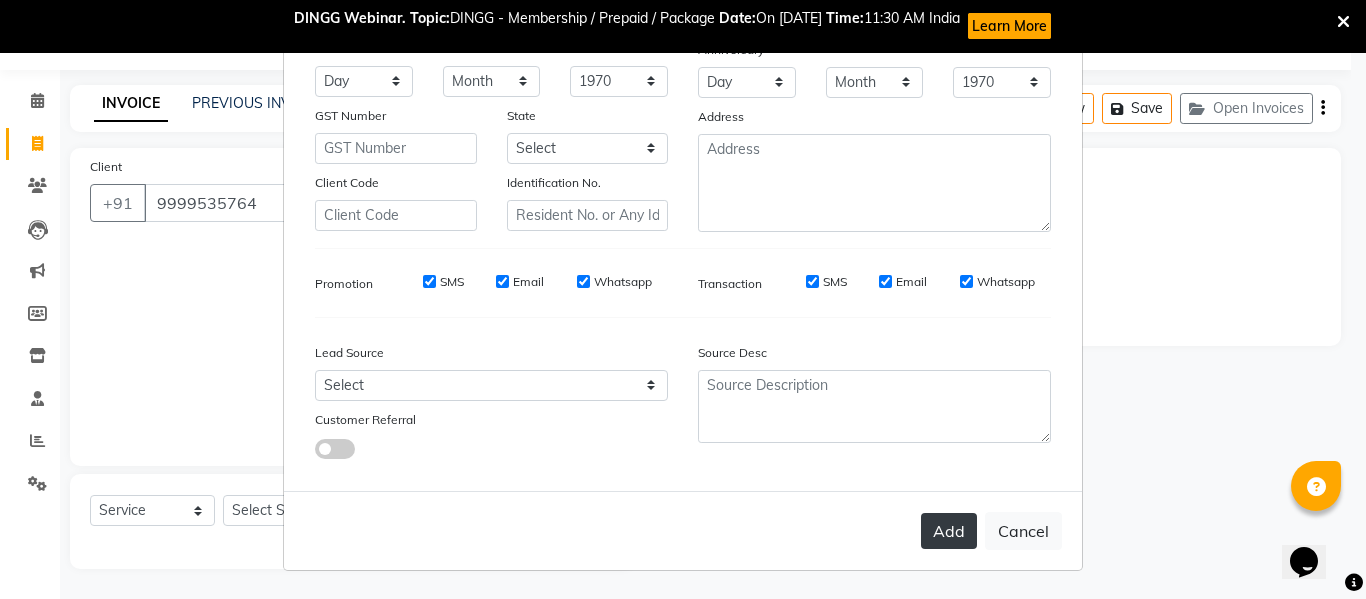 click on "Add" at bounding box center [949, 531] 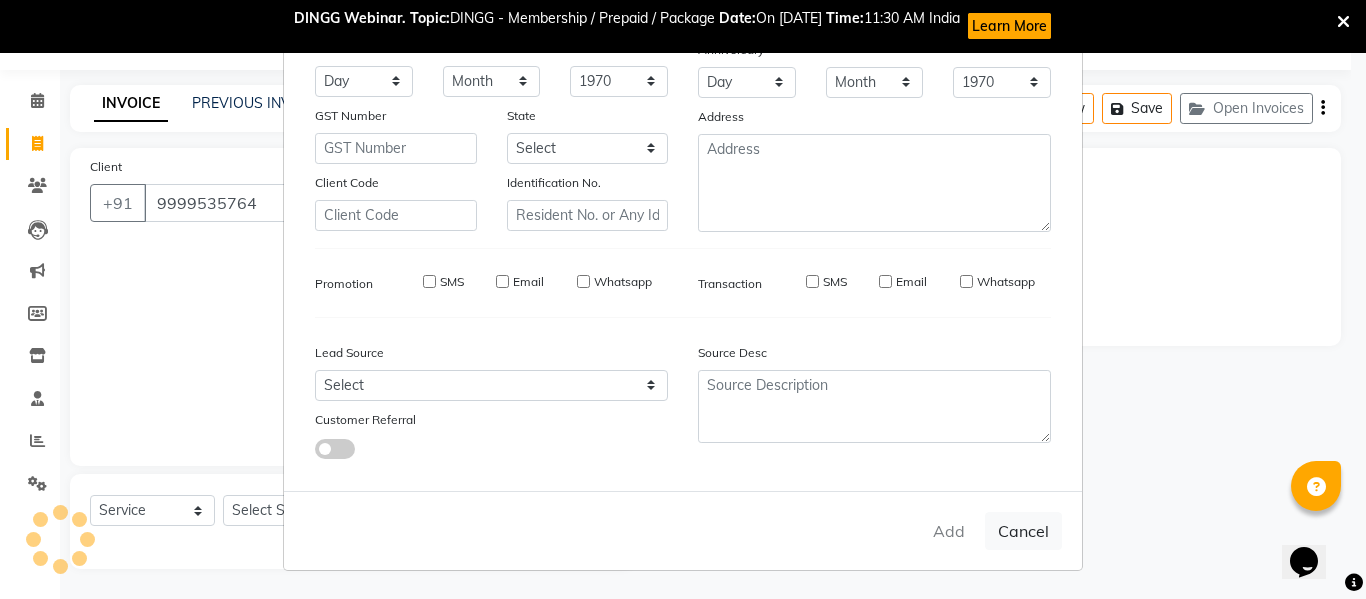 type 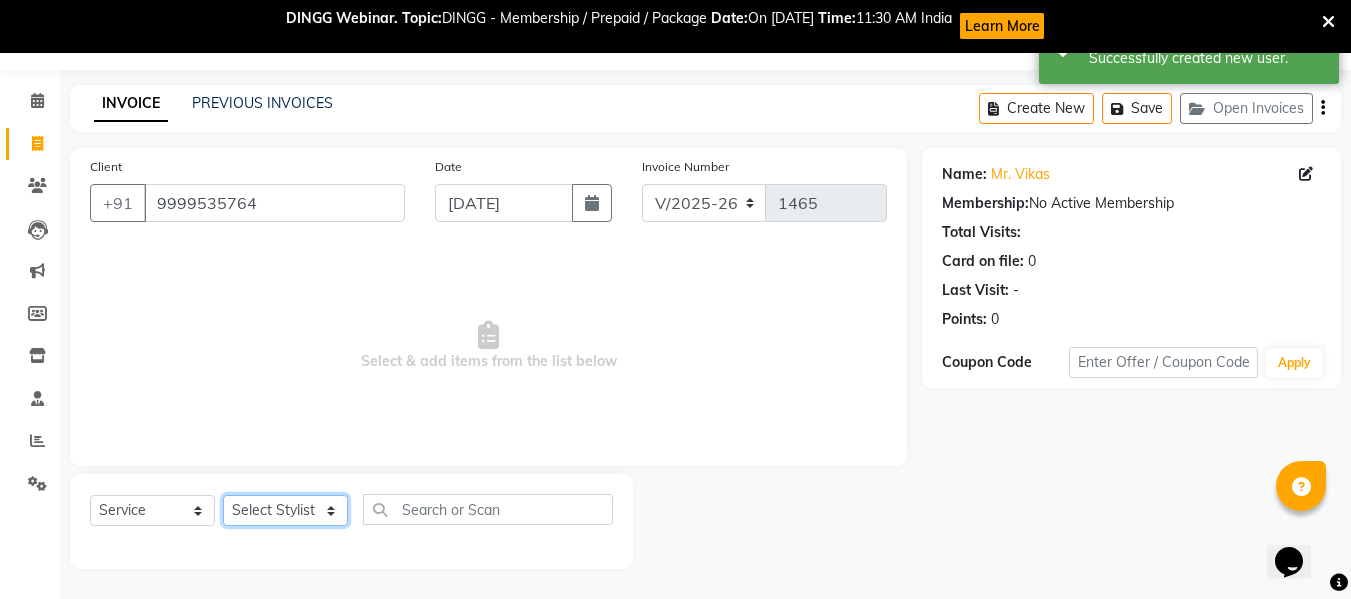 click on "Select Stylist Afsar salmani Amjad Khan Armaan  Dipika fardeen Kajal Tyagi Kirti Rajput madonna Nikhil Prince Rizwan Samaksh Shahnawaz  Twinkle Gupta" 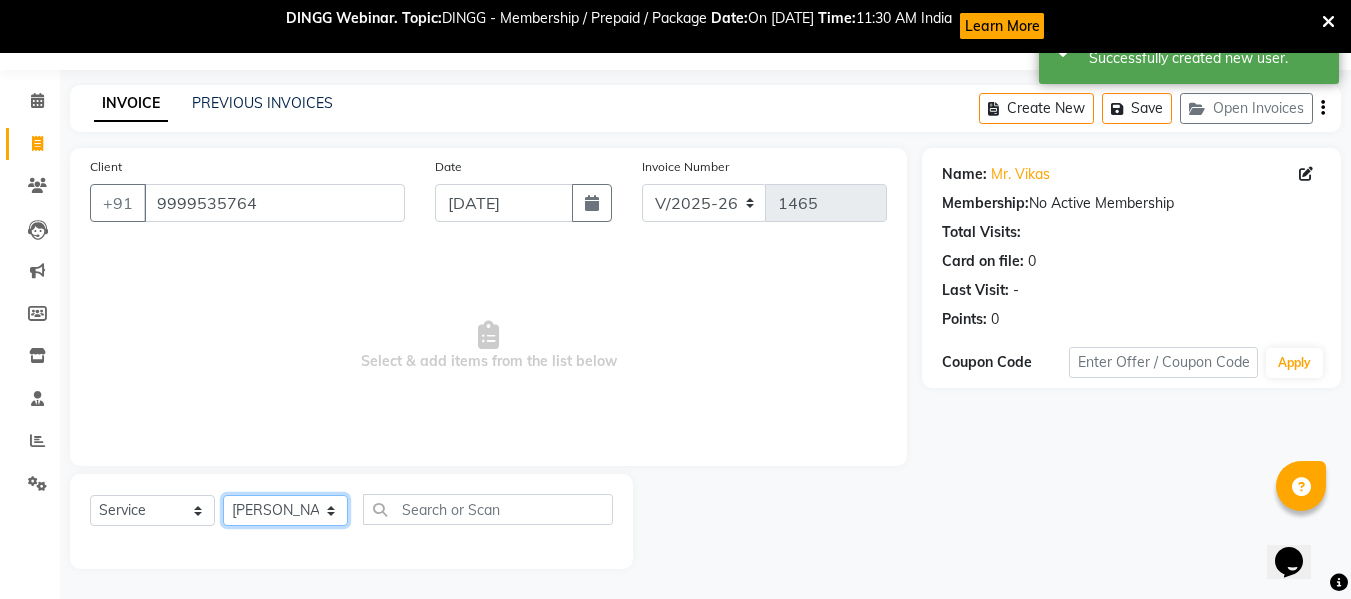 click on "Select Stylist Afsar salmani Amjad Khan Armaan  Dipika fardeen Kajal Tyagi Kirti Rajput madonna Nikhil Prince Rizwan Samaksh Shahnawaz  Twinkle Gupta" 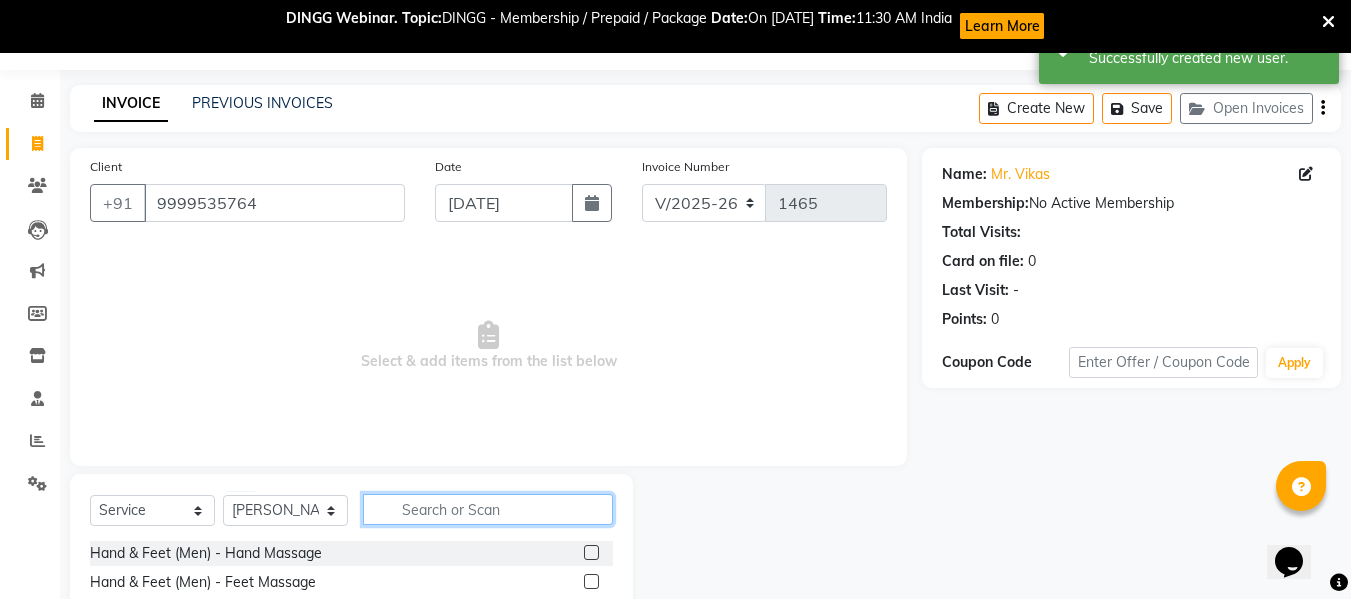 drag, startPoint x: 486, startPoint y: 495, endPoint x: 487, endPoint y: 514, distance: 19.026299 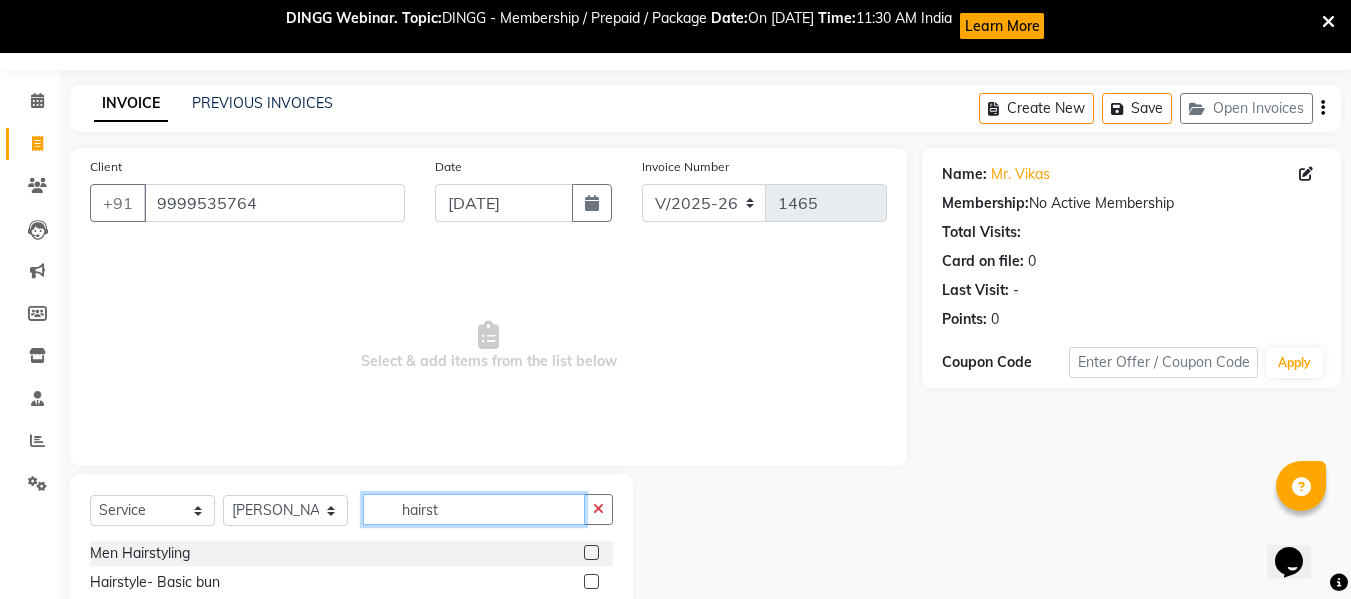 type on "hairst" 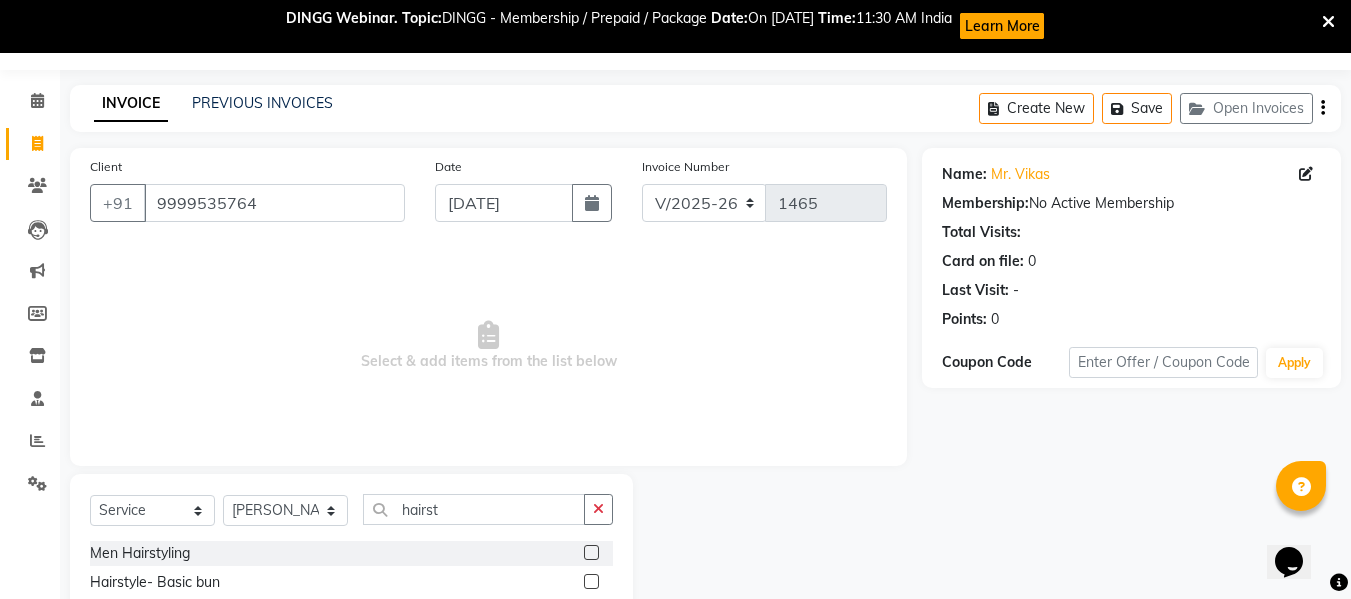 click 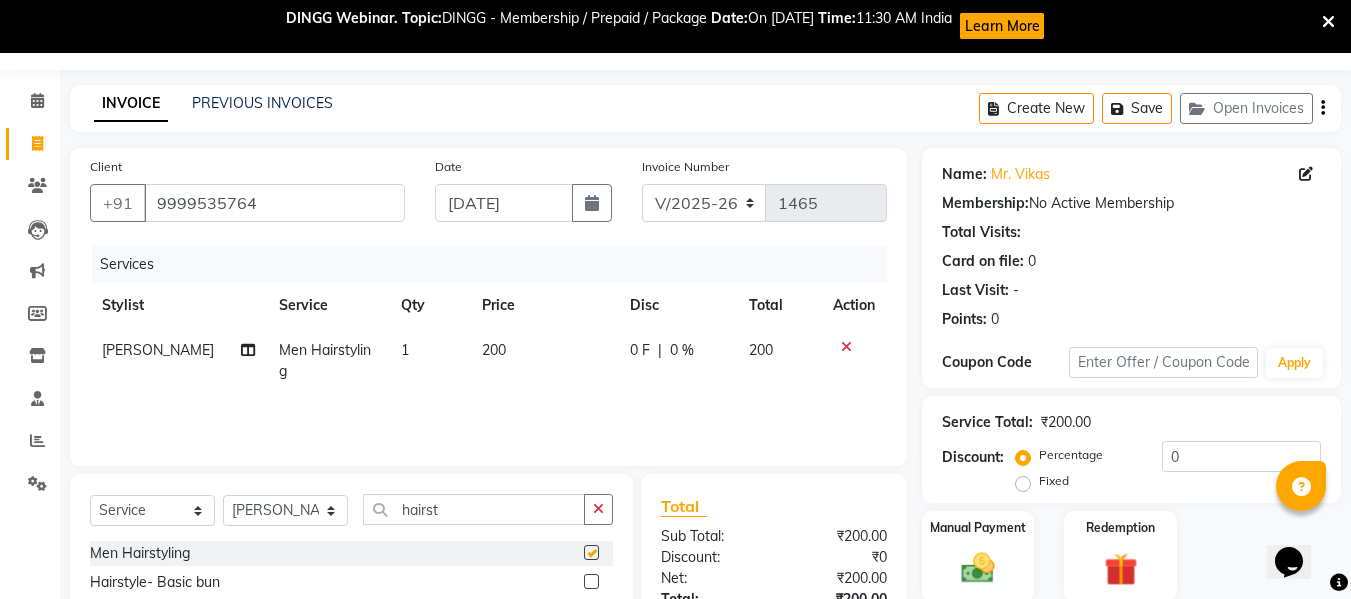 checkbox on "false" 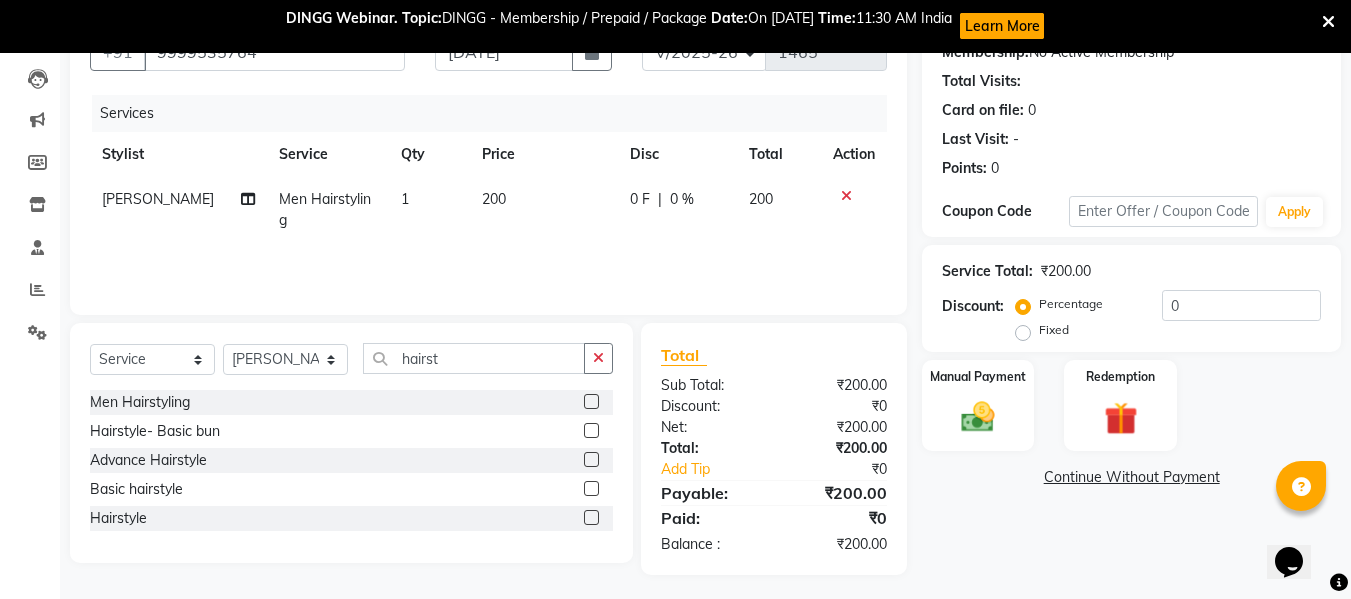 scroll, scrollTop: 207, scrollLeft: 0, axis: vertical 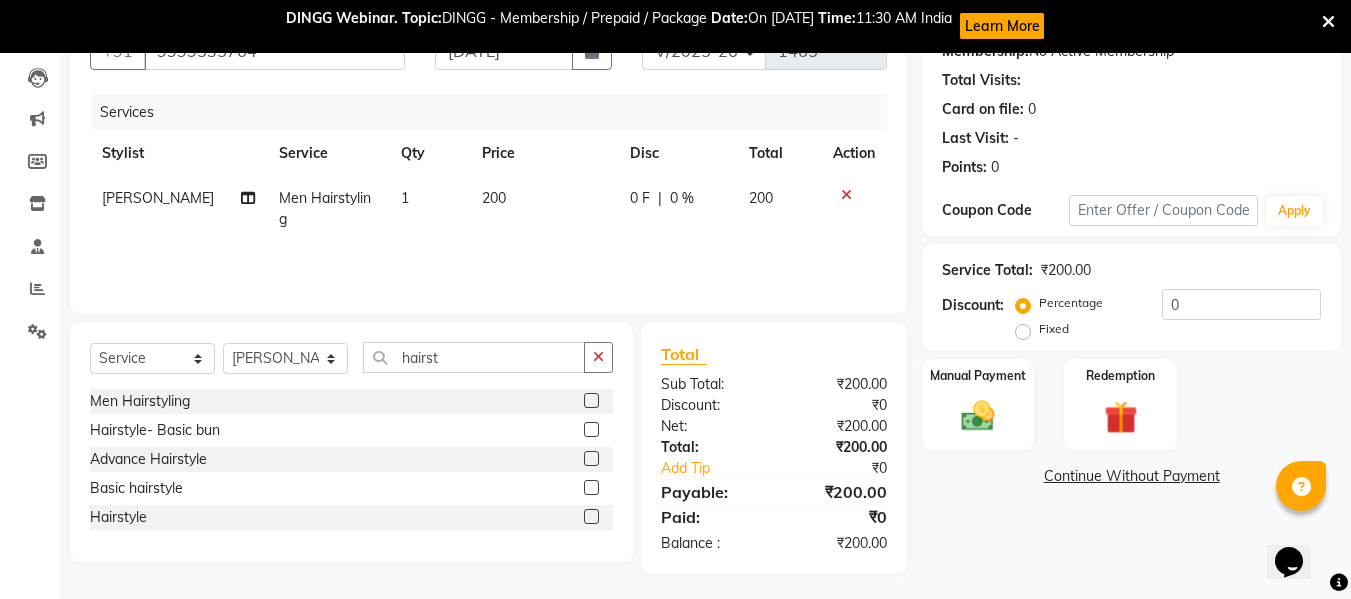 click on "1" 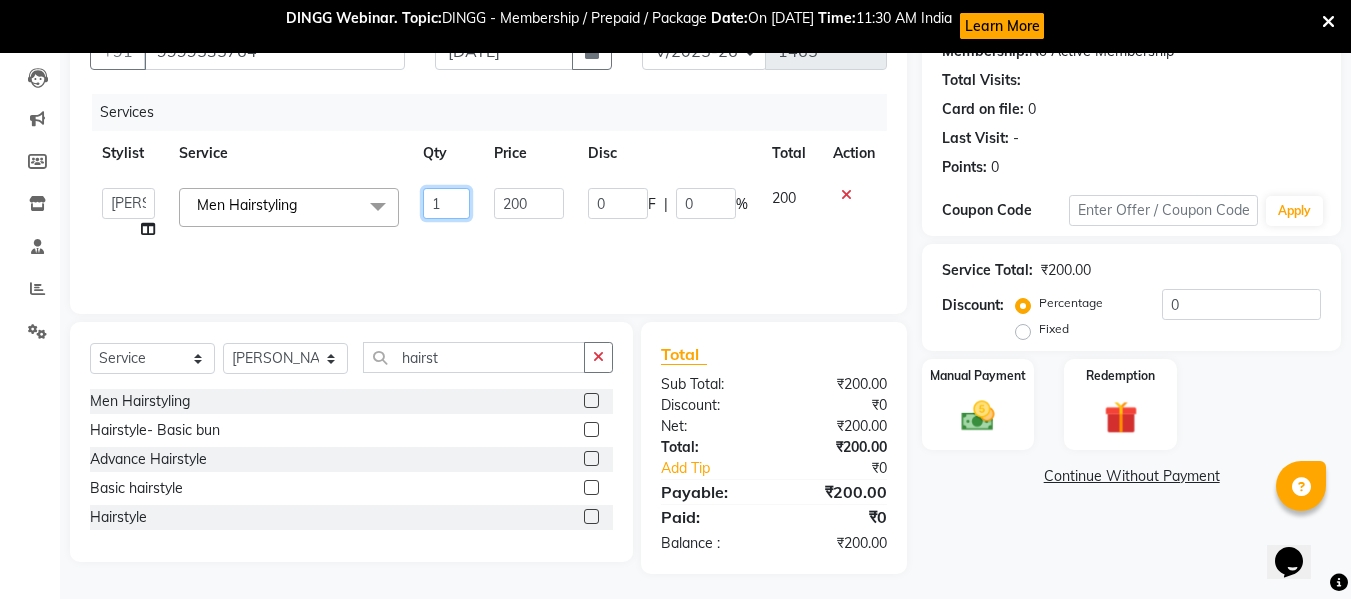 click on "1" 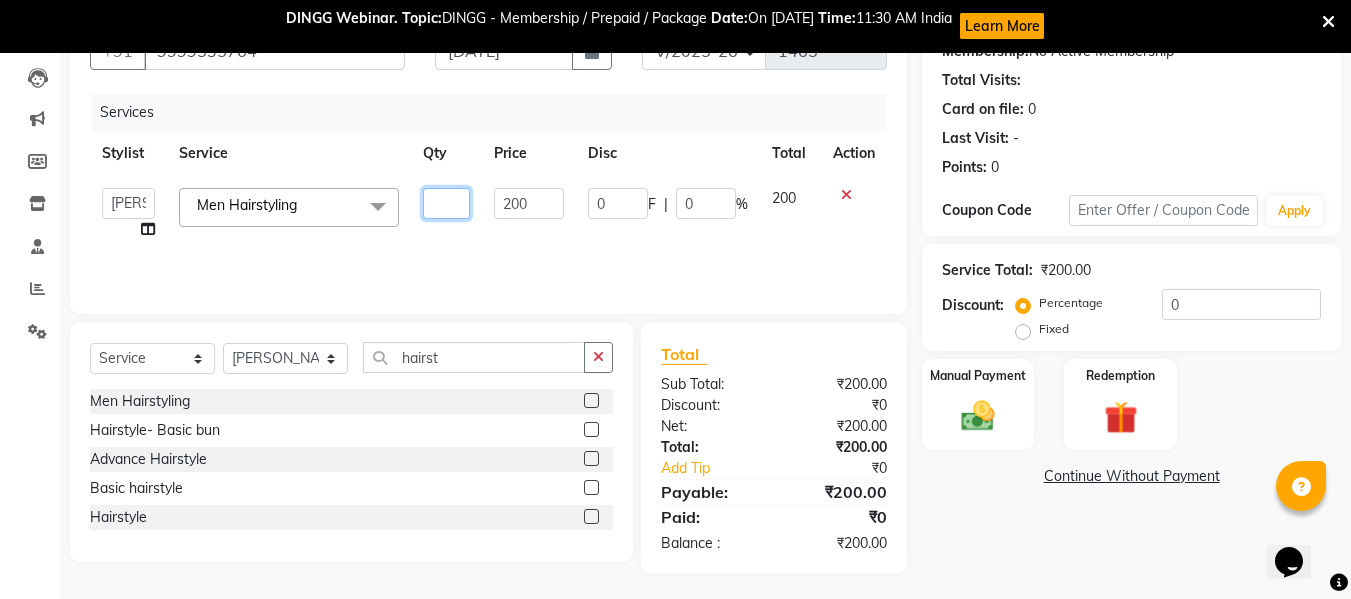 type on "2" 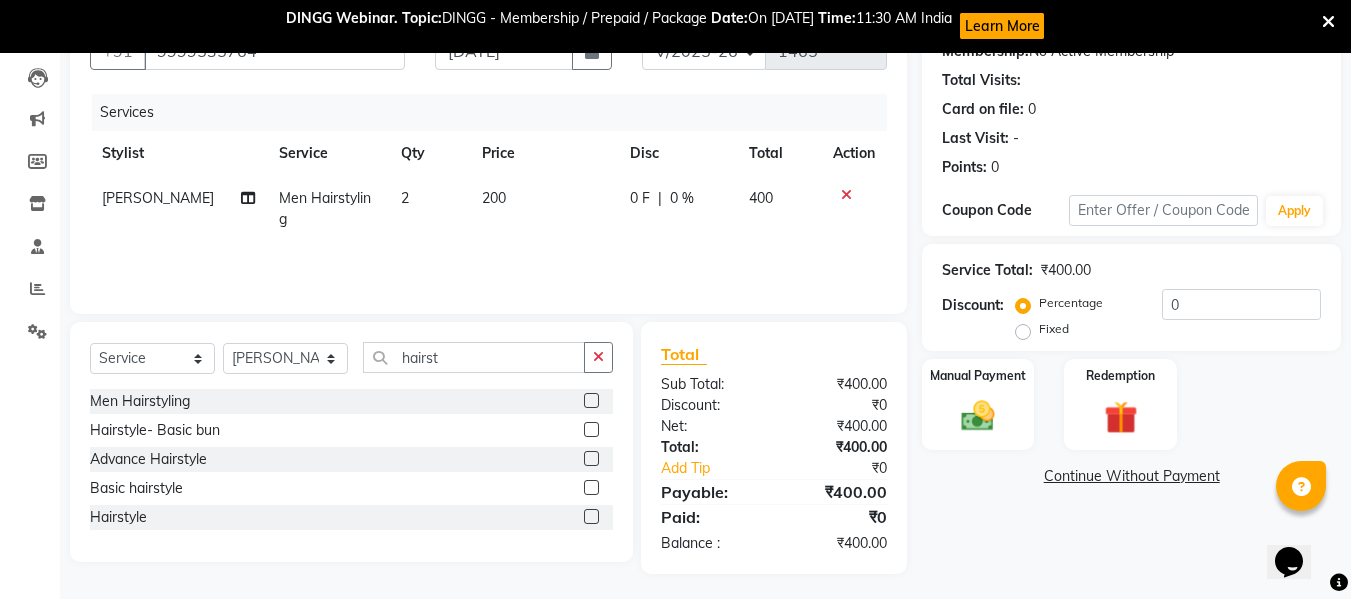 click on "INVOICE PREVIOUS INVOICES Create New   Save   Open Invoices  Client +91 9999535764 Date 14-07-2025 Invoice Number V/2025 V/2025-26 1465 Services Stylist Service Qty Price Disc Total Action fardeen Men Hairstyling 2 200 0 F | 0 % 400 Select  Service  Product  Membership  Package Voucher Prepaid Gift Card  Select Stylist Afsar salmani Amjad Khan Armaan  Dipika fardeen Kajal Tyagi Kirti Rajput madonna Nikhil Prince Rizwan Samaksh Shahnawaz  Twinkle Gupta hairst Men Hairstyling  Hairstyle- Basic bun  Advance Hairstyle  Basic hairstyle  Hairstyle  Total Sub Total: ₹400.00 Discount: ₹0 Net: ₹400.00 Total: ₹400.00 Add Tip ₹0 Payable: ₹400.00 Paid: ₹0 Balance   : ₹400.00 Name: Mr. Vikas  Membership:  No Active Membership  Total Visits:   Card on file:  0 Last Visit:   - Points:   0  Coupon Code Apply Service Total:  ₹400.00  Discount:  Percentage   Fixed  0 Manual Payment Redemption  Continue Without Payment" 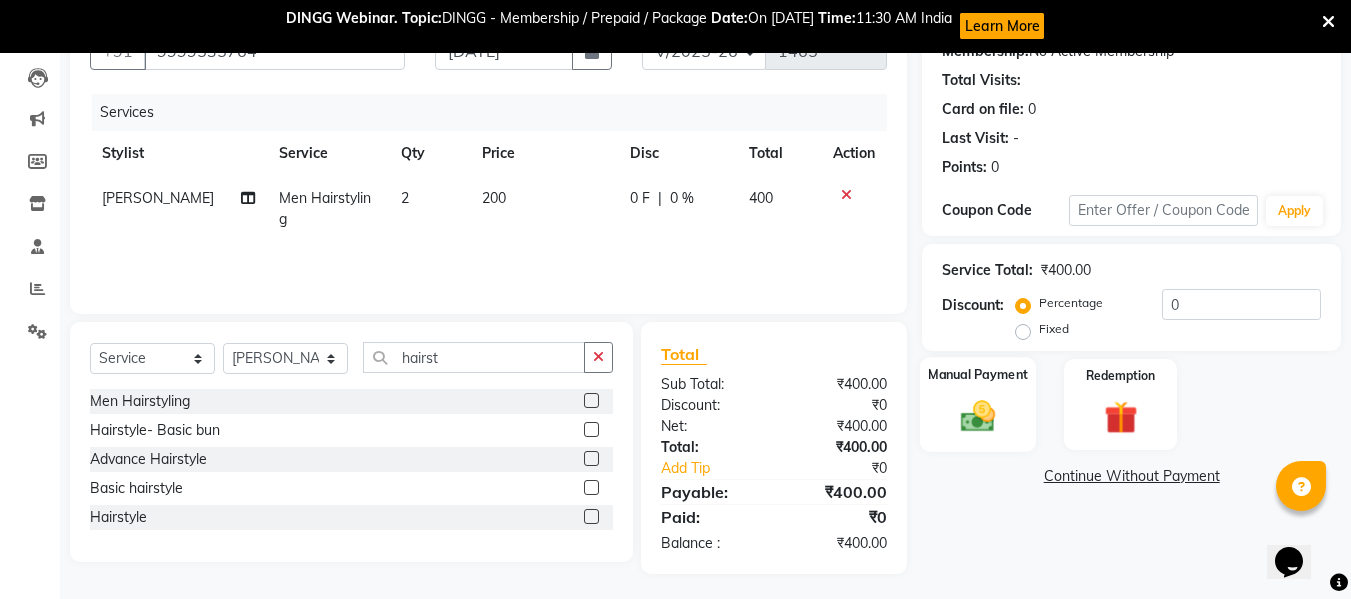 click on "Manual Payment" 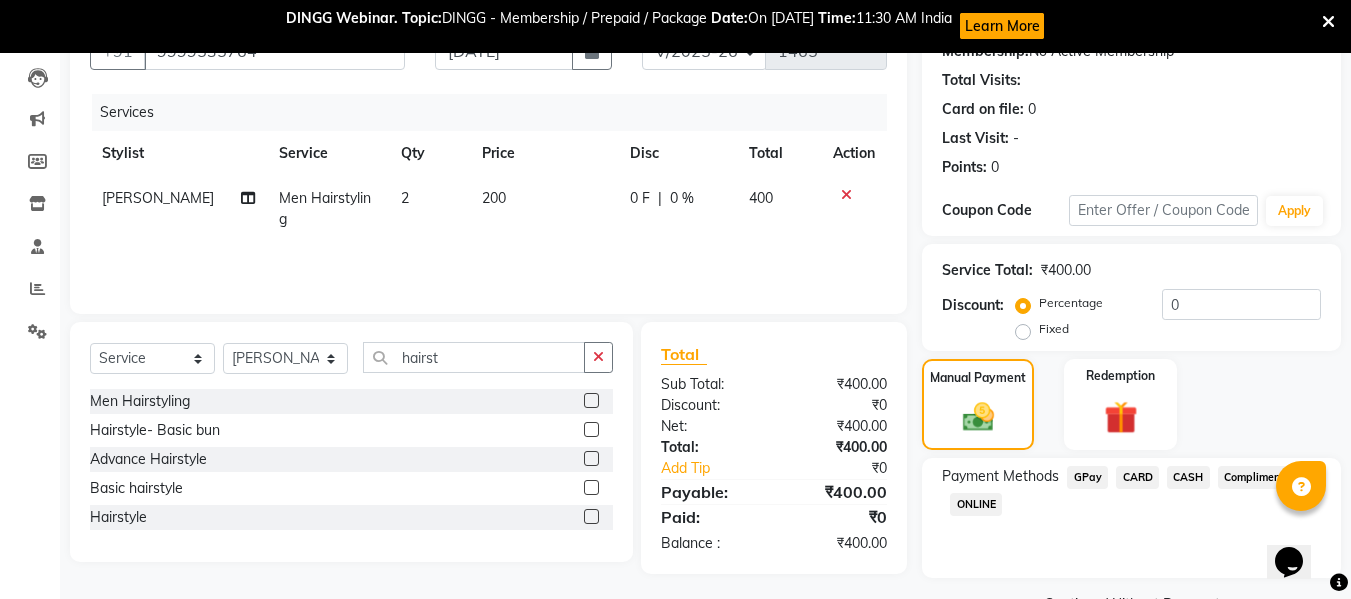 click on "CASH" 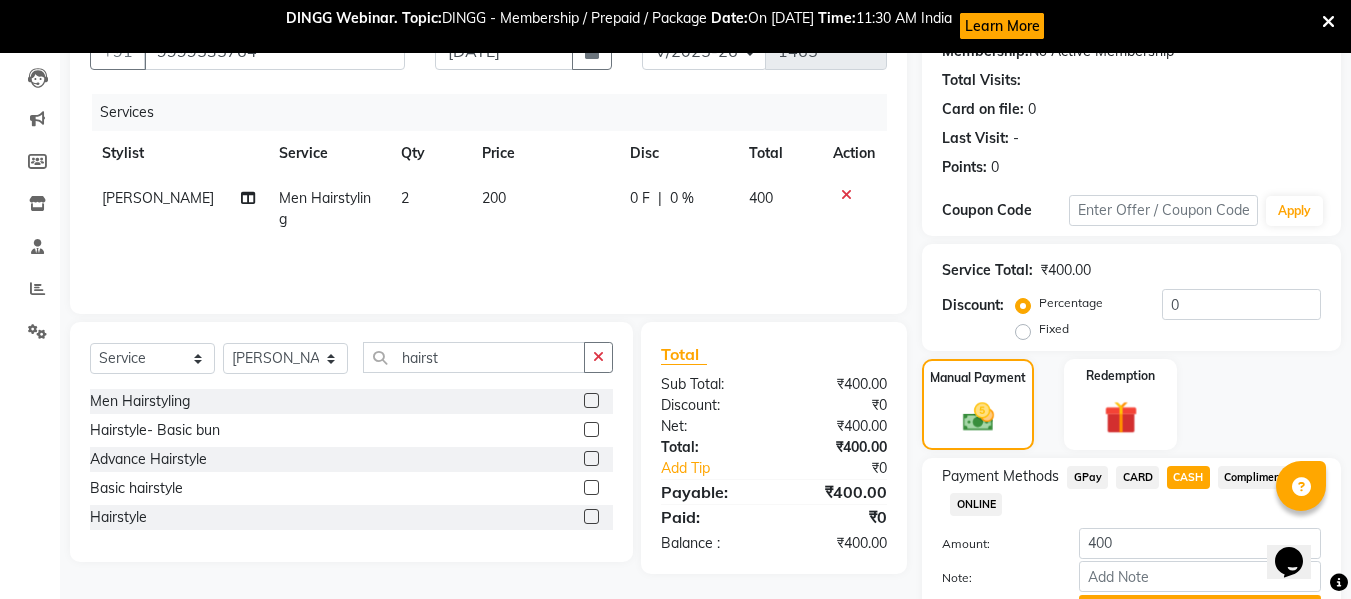 scroll, scrollTop: 313, scrollLeft: 0, axis: vertical 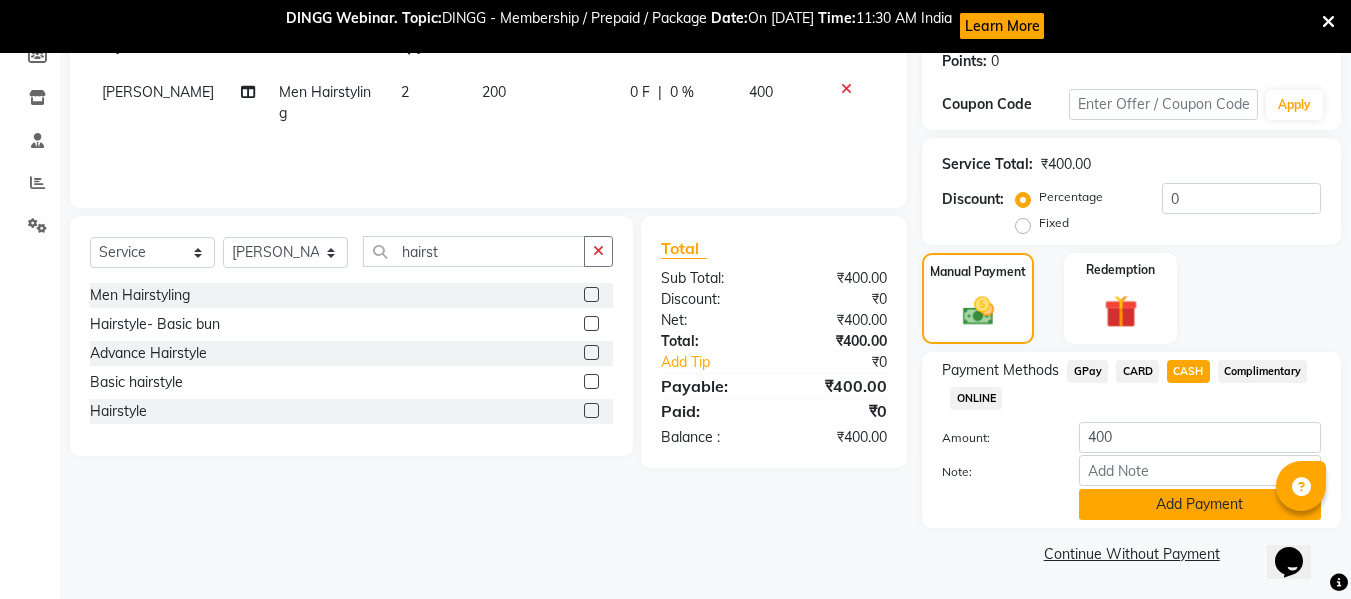 click on "Add Payment" 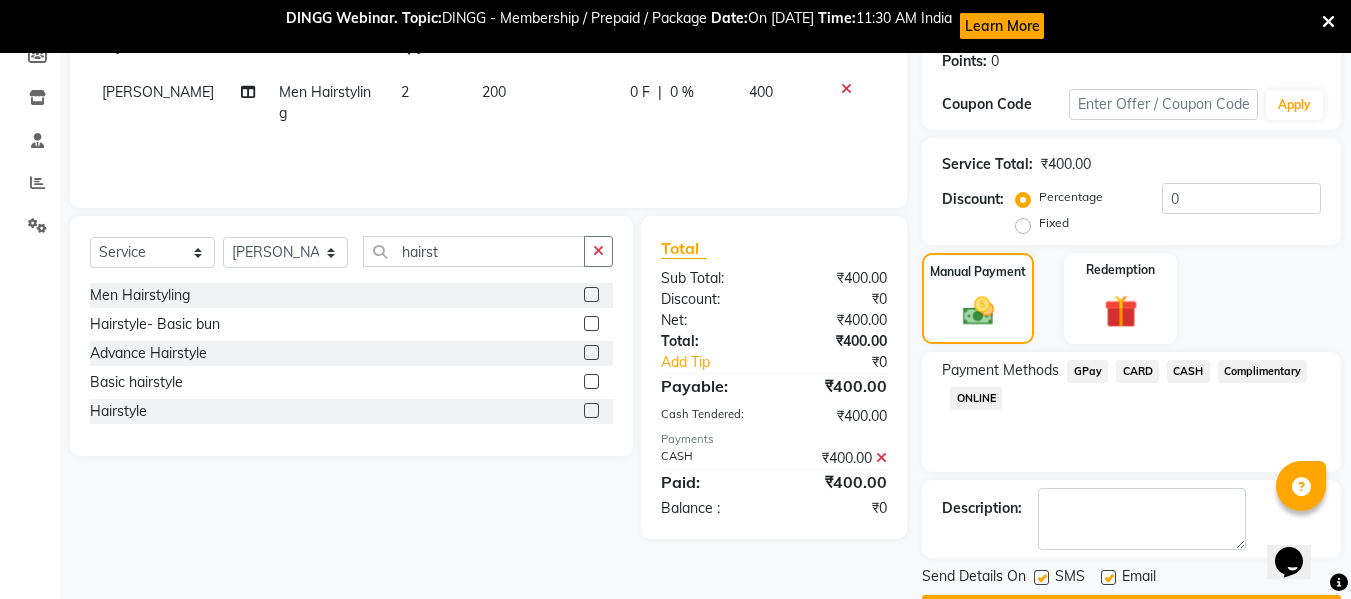 scroll, scrollTop: 370, scrollLeft: 0, axis: vertical 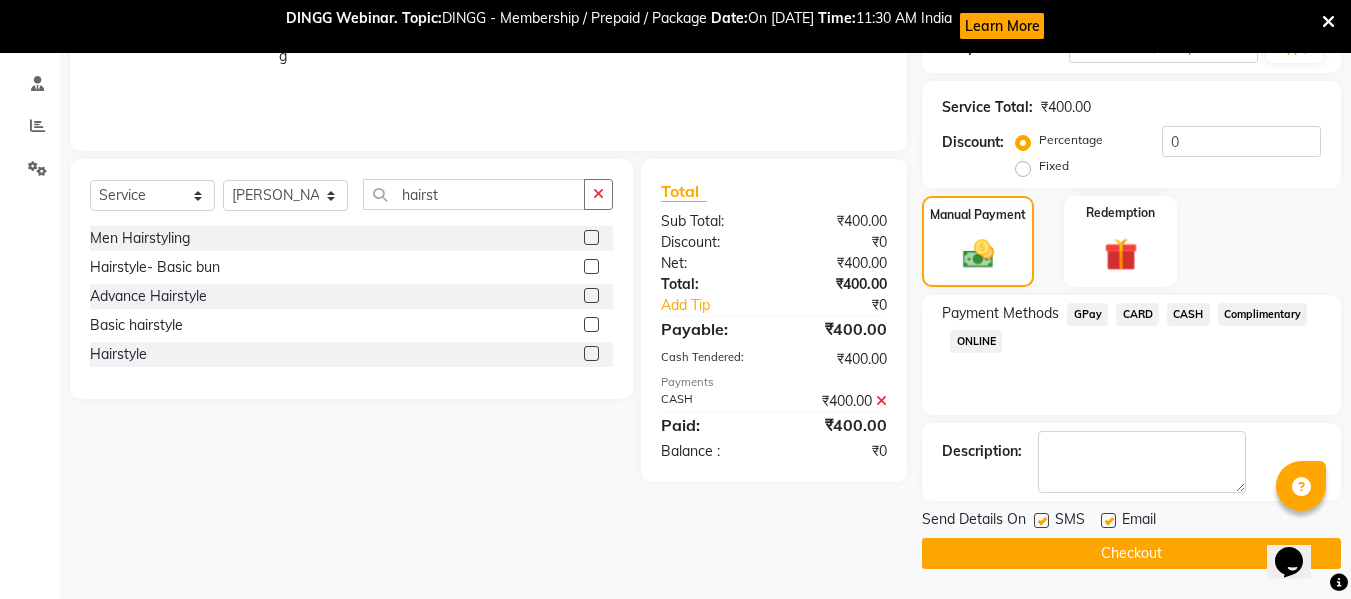 click on "Checkout" 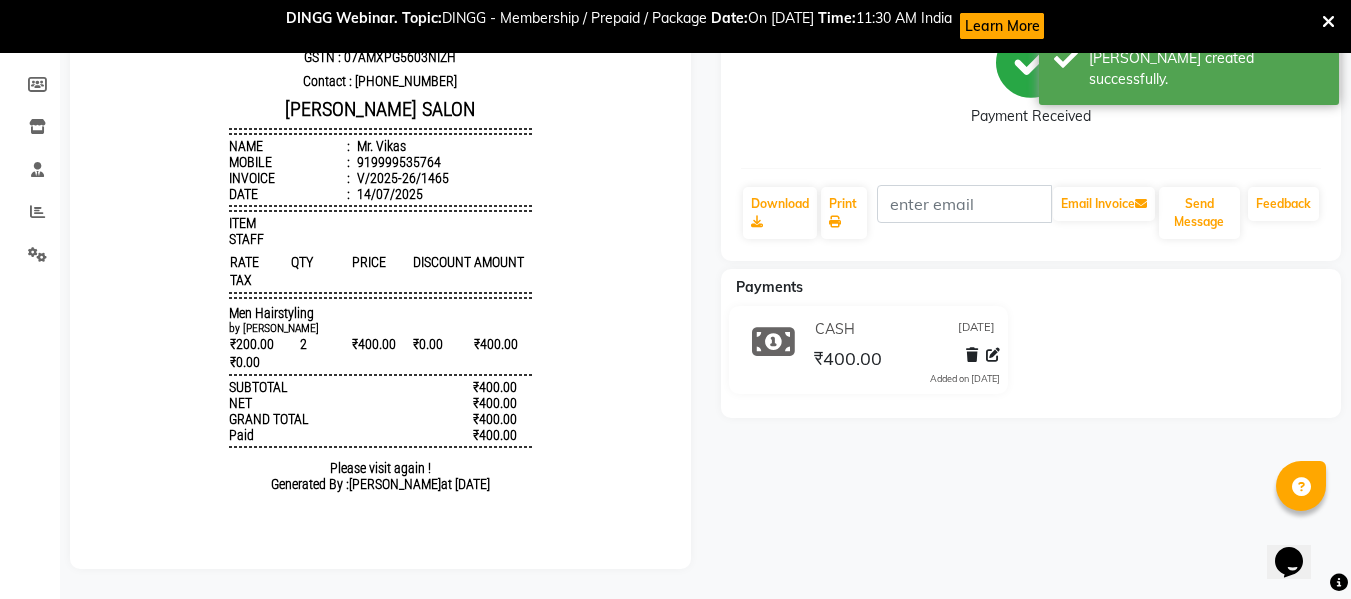 scroll, scrollTop: 0, scrollLeft: 0, axis: both 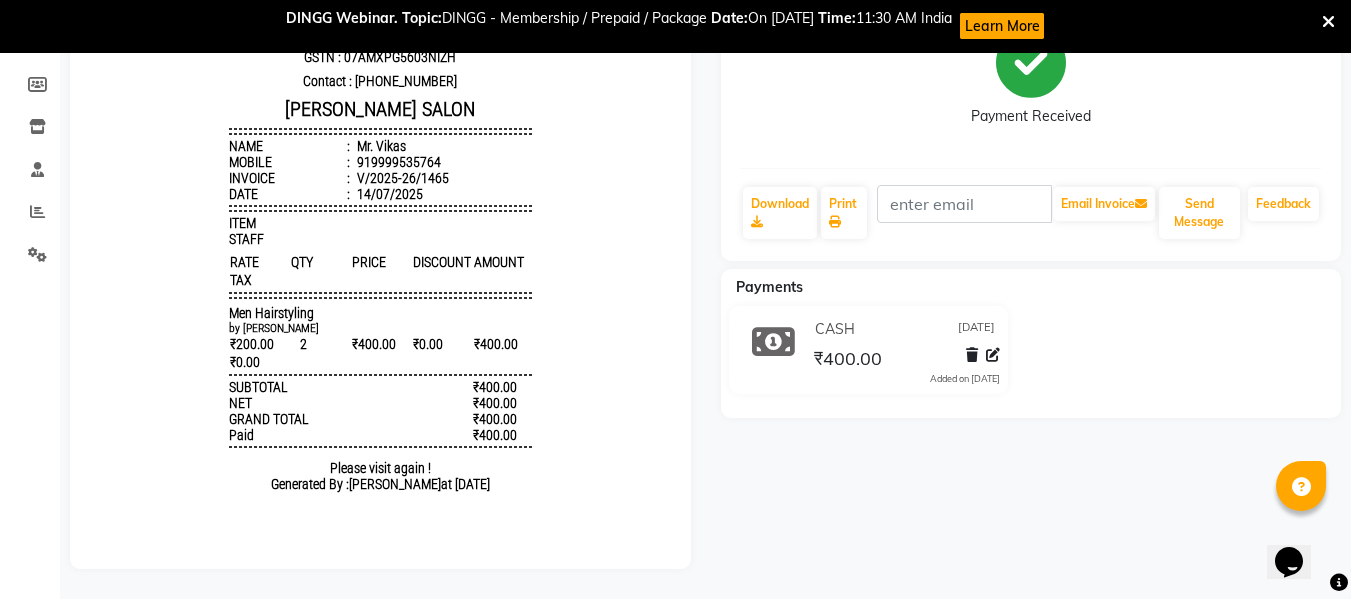 click on "CASH 14-07-2025 ₹400.00  Added on 14-07-2025" 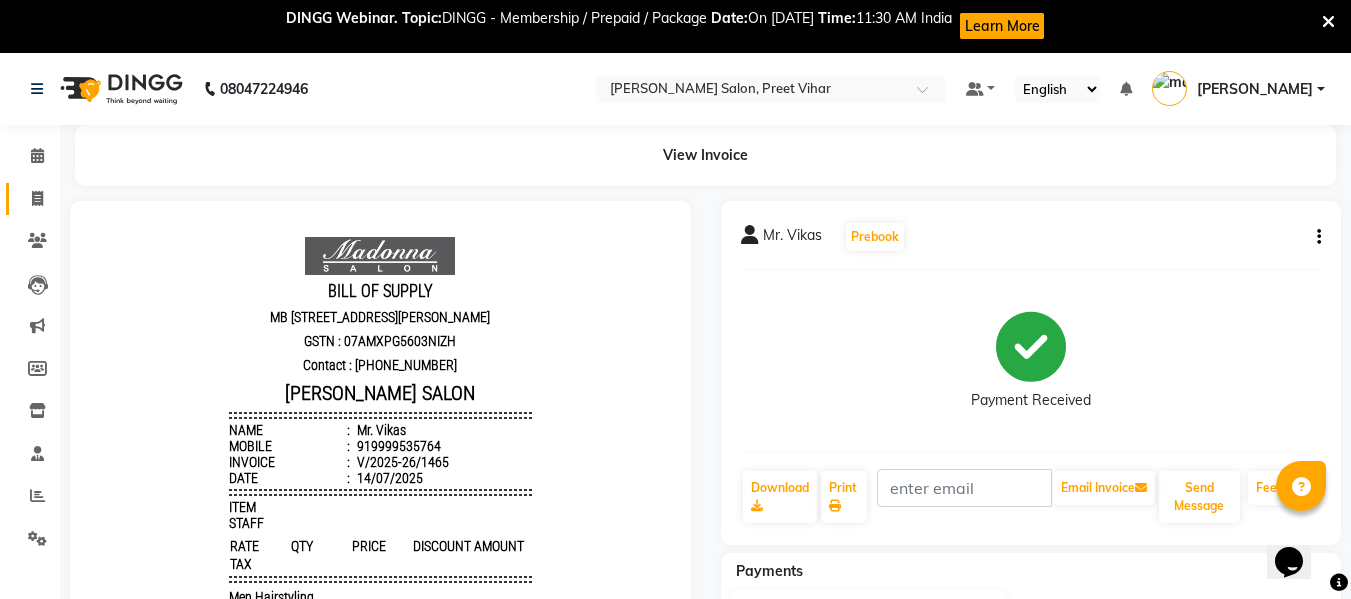 click on "Invoice" 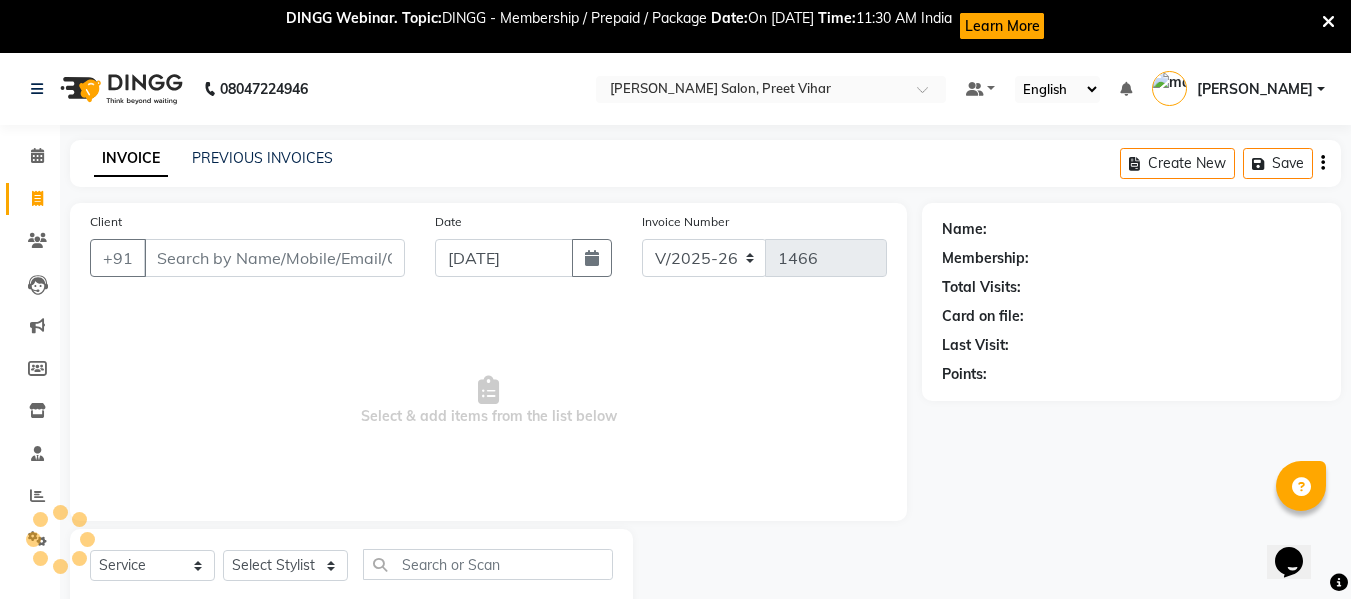 scroll, scrollTop: 55, scrollLeft: 0, axis: vertical 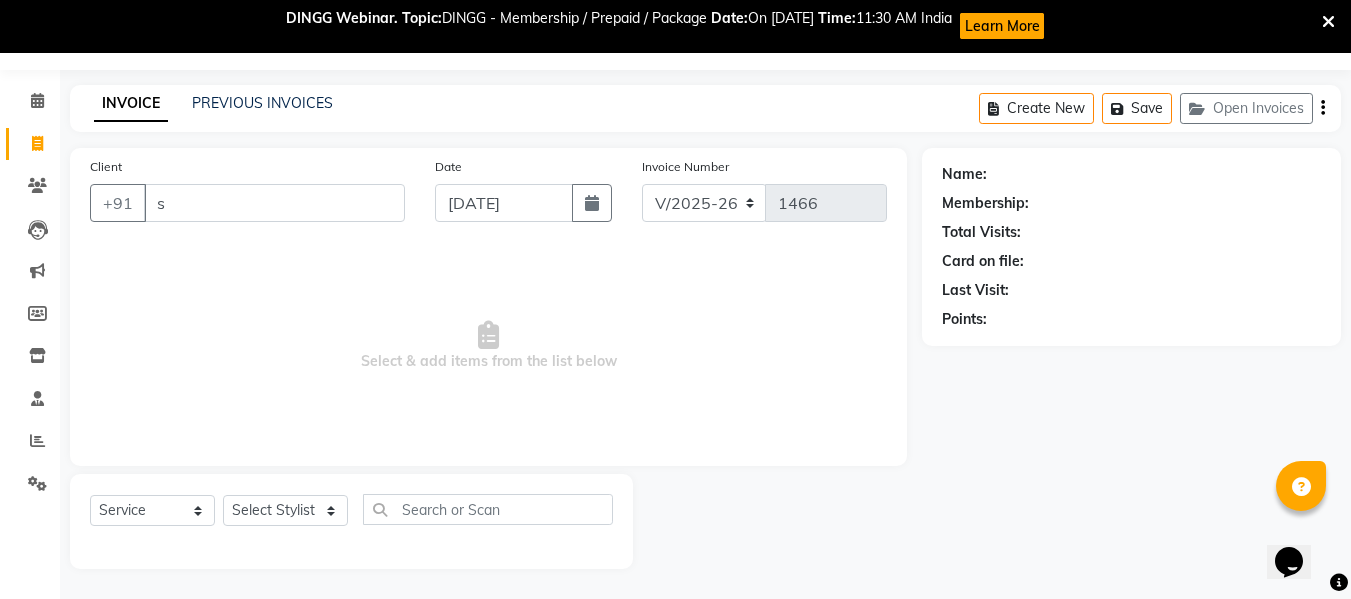 type on "s" 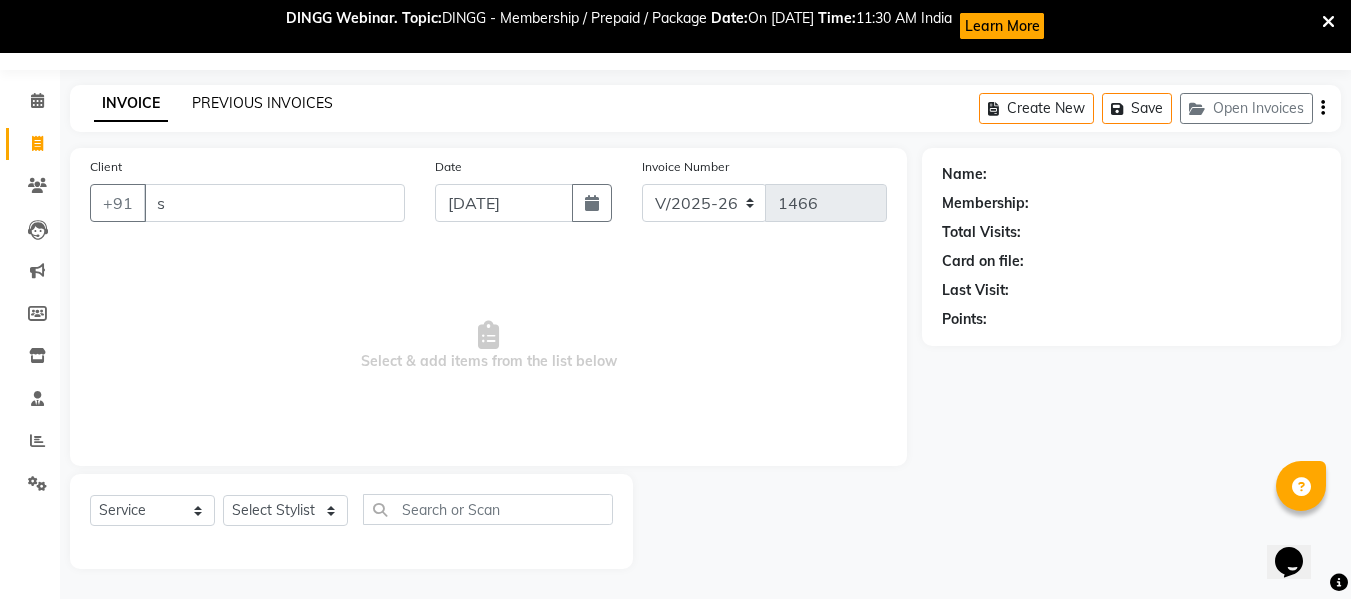 click on "PREVIOUS INVOICES" 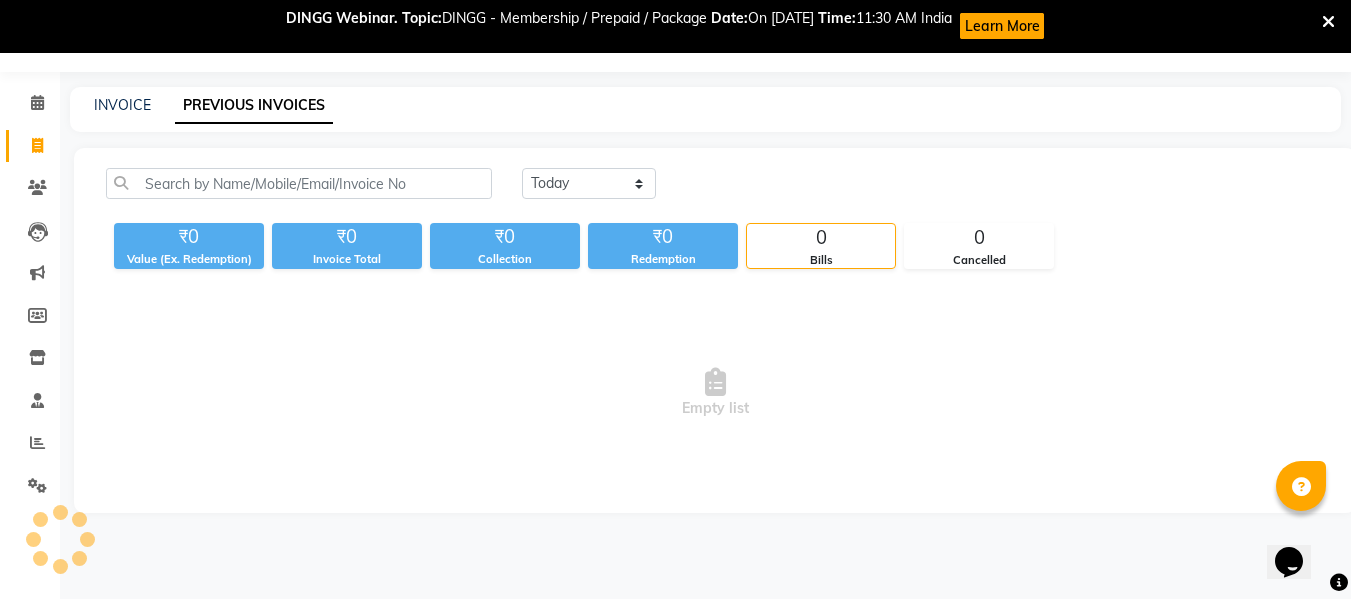 scroll, scrollTop: 53, scrollLeft: 0, axis: vertical 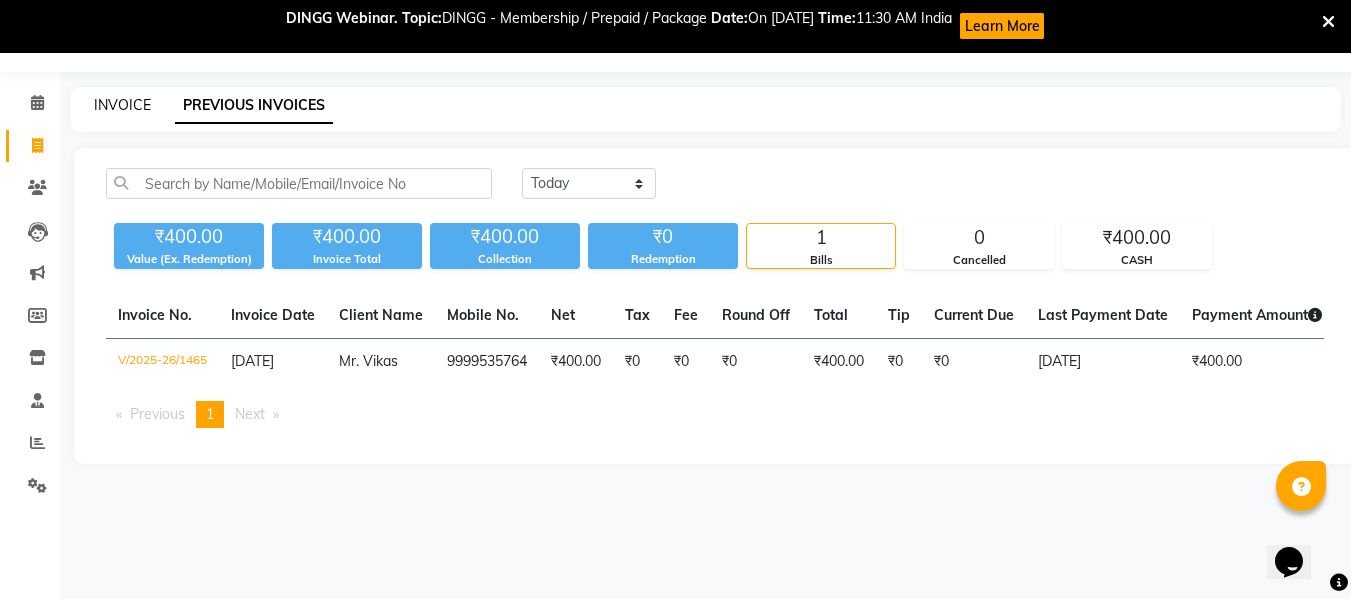 click on "INVOICE" 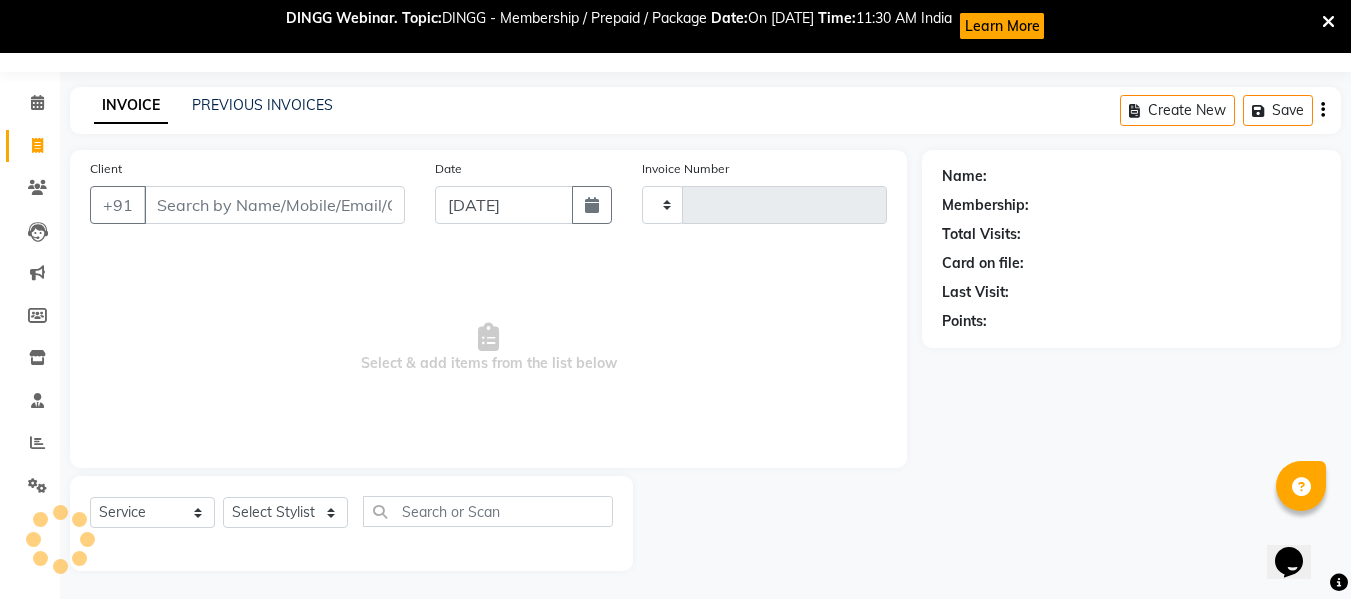 scroll, scrollTop: 55, scrollLeft: 0, axis: vertical 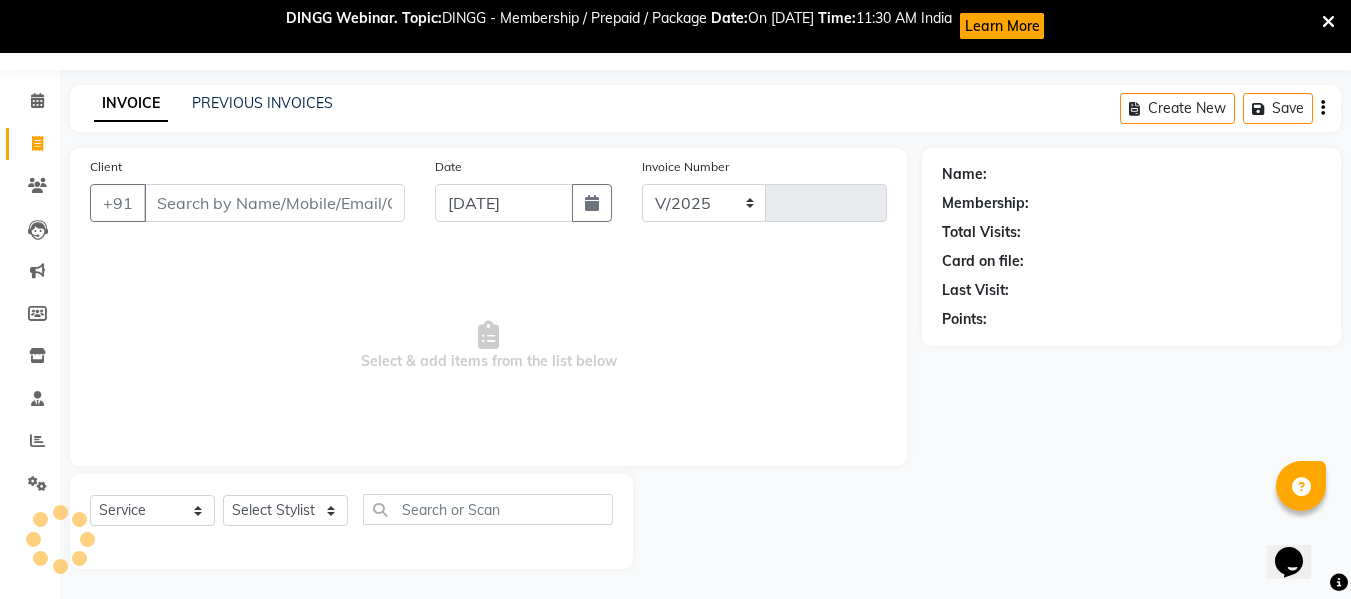 select on "6469" 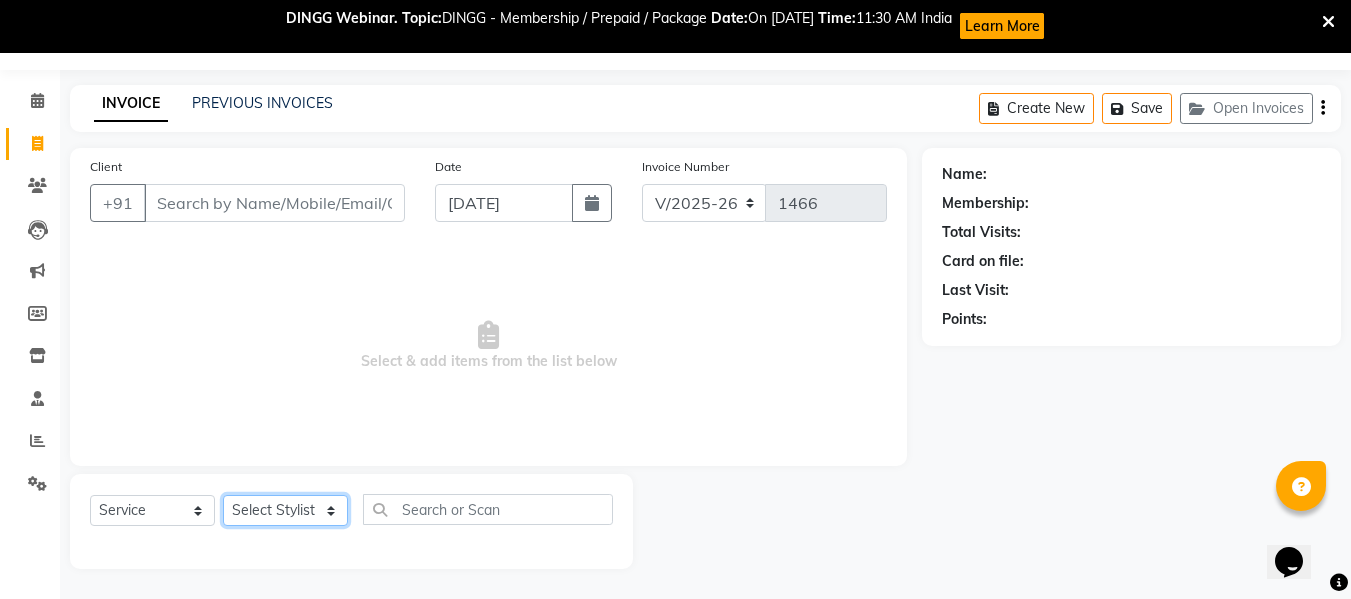 click on "Select Stylist Afsar salmani Amjad Khan Armaan  Dipika fardeen Kajal Tyagi Kirti Rajput madonna Nikhil Prince Rizwan Samaksh Shahnawaz  Twinkle Gupta" 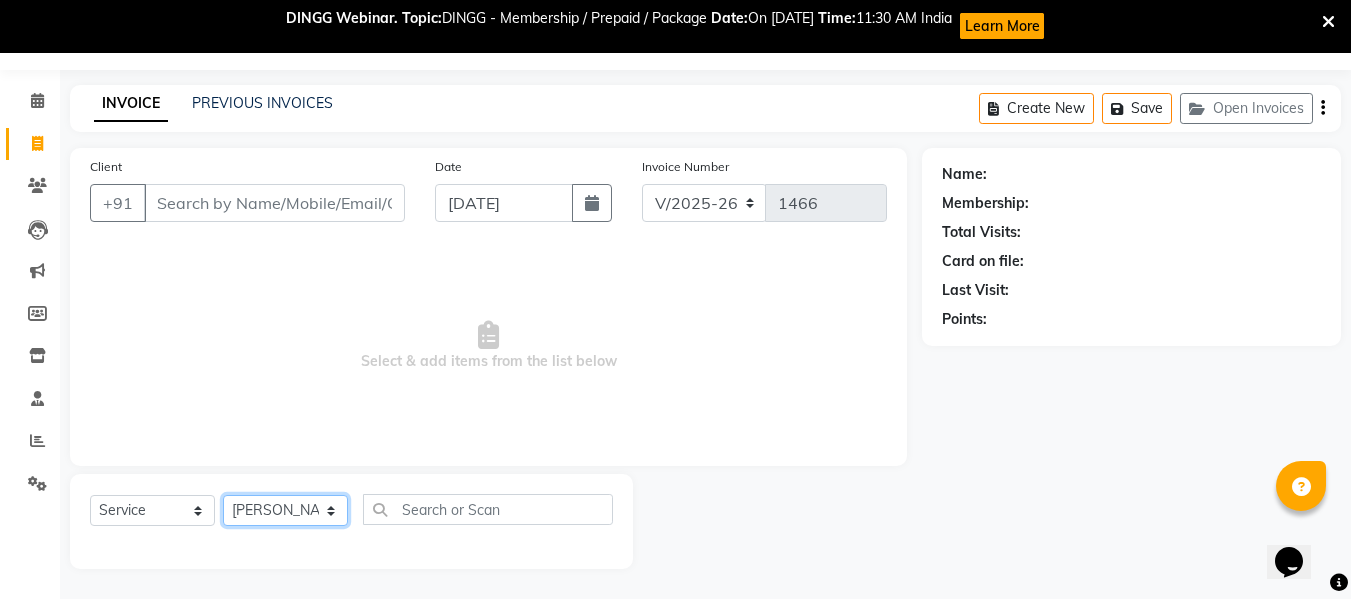 click on "Select Stylist Afsar salmani Amjad Khan Armaan  Dipika fardeen Kajal Tyagi Kirti Rajput madonna Nikhil Prince Rizwan Samaksh Shahnawaz  Twinkle Gupta" 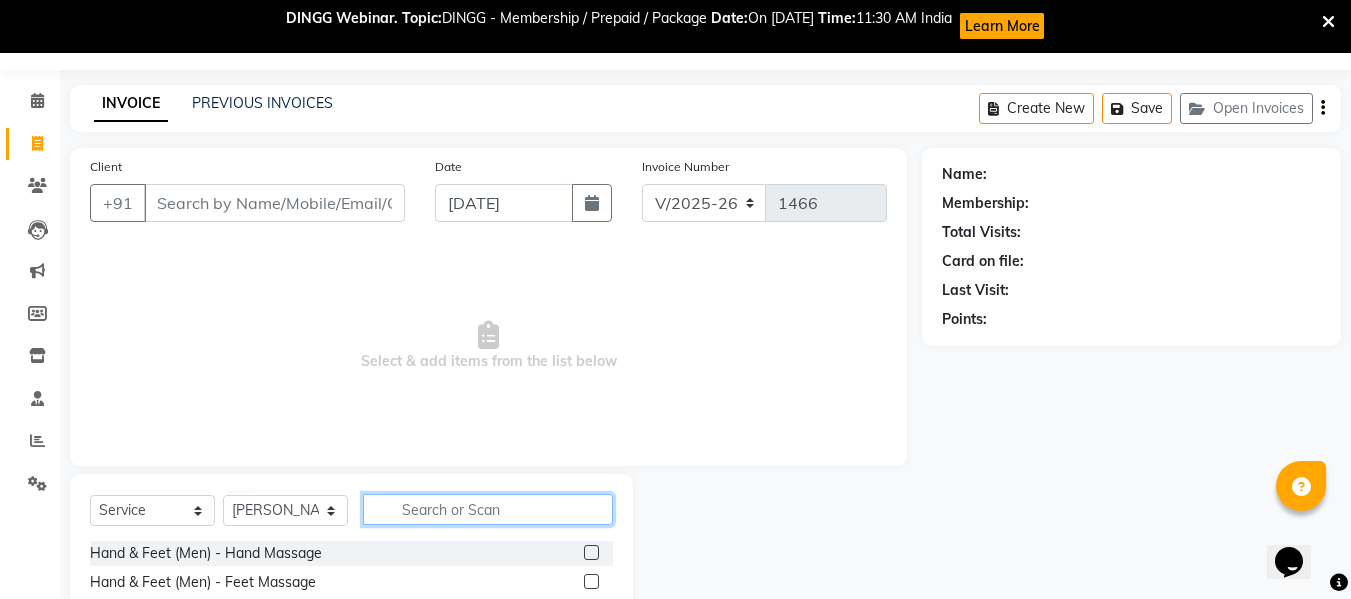 click 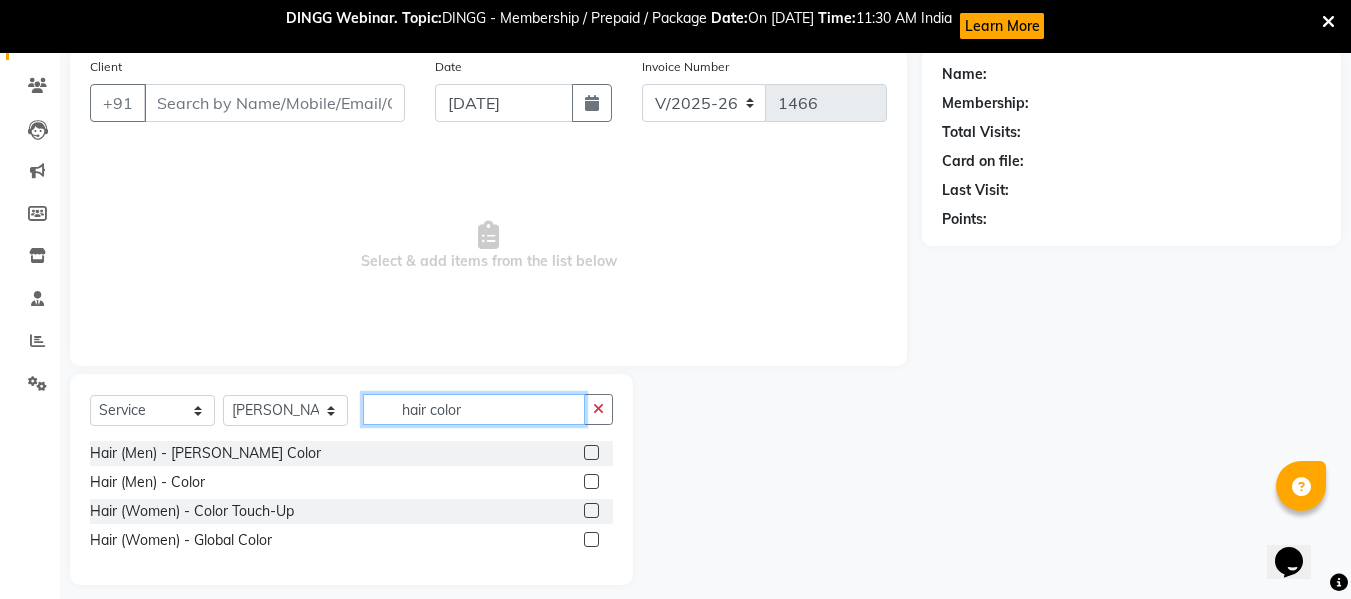 scroll, scrollTop: 156, scrollLeft: 0, axis: vertical 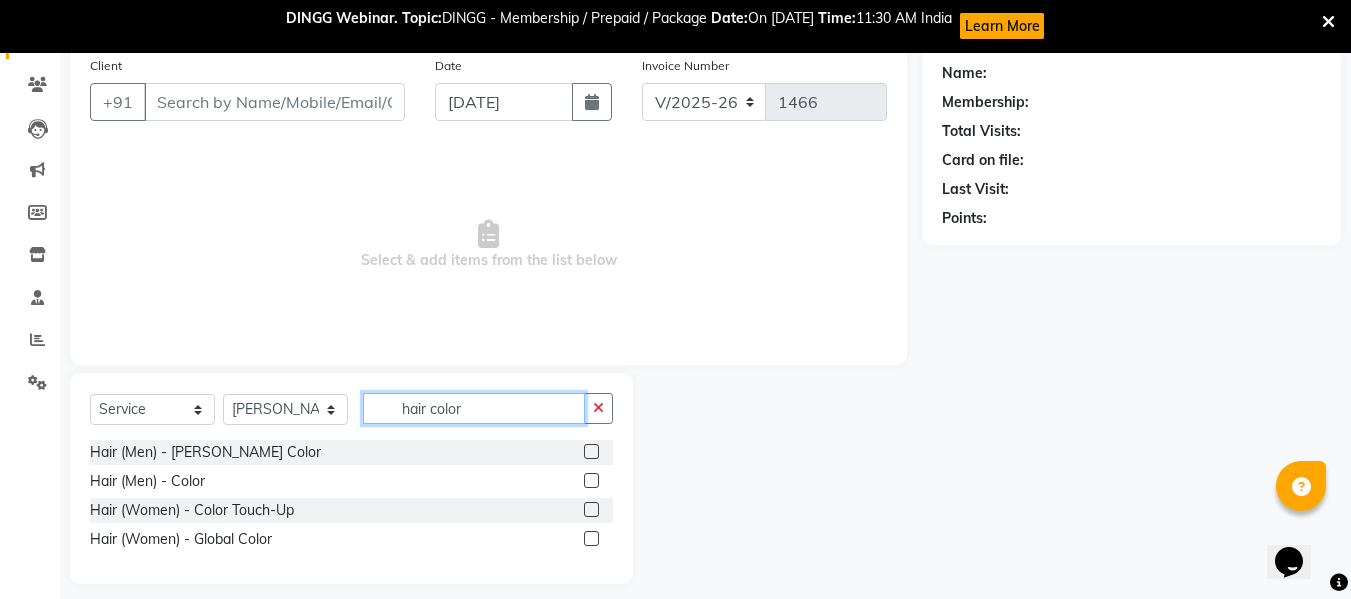 type on "hair color" 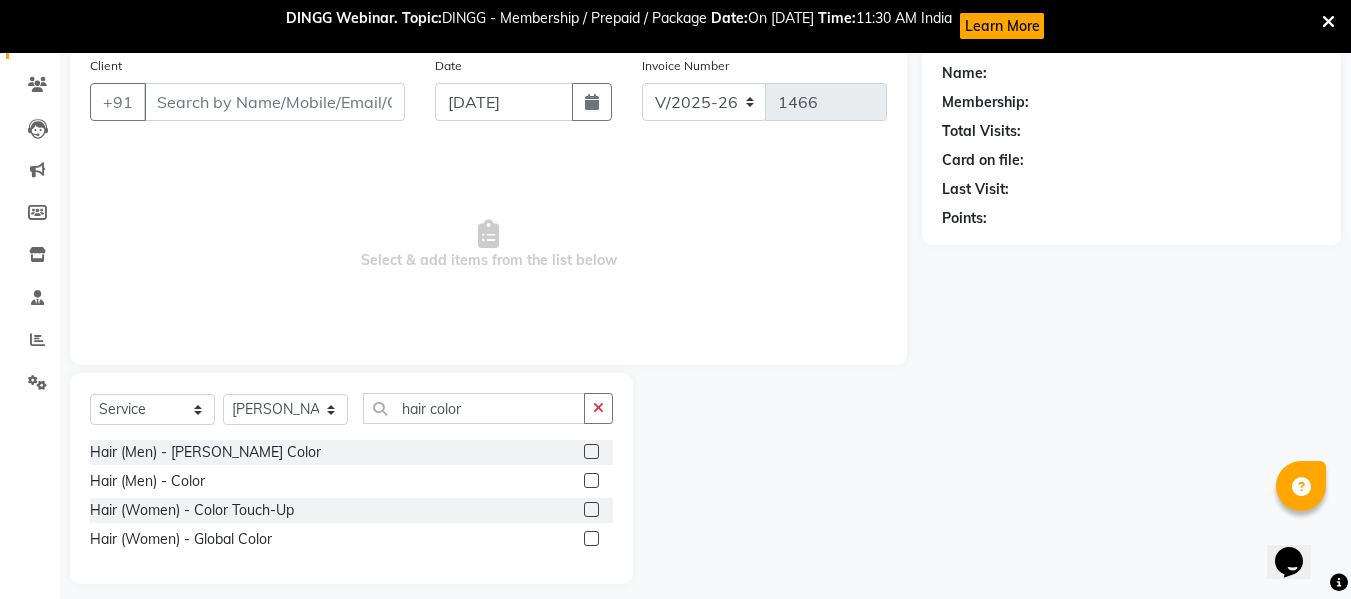 click 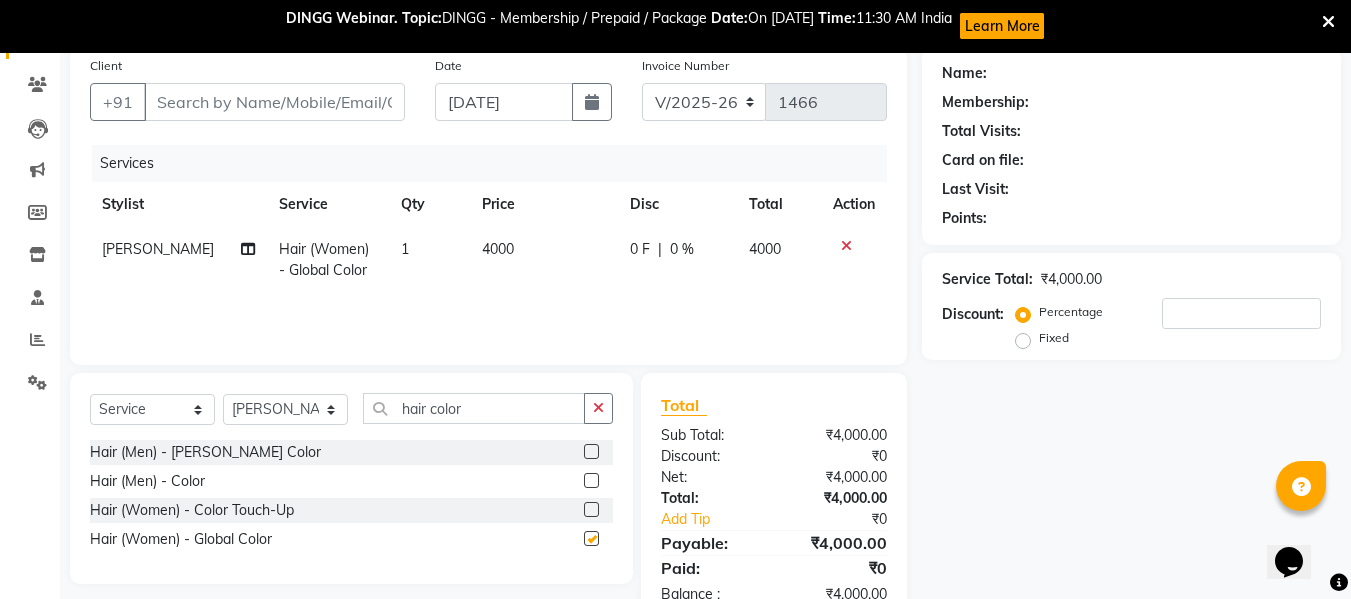 checkbox on "false" 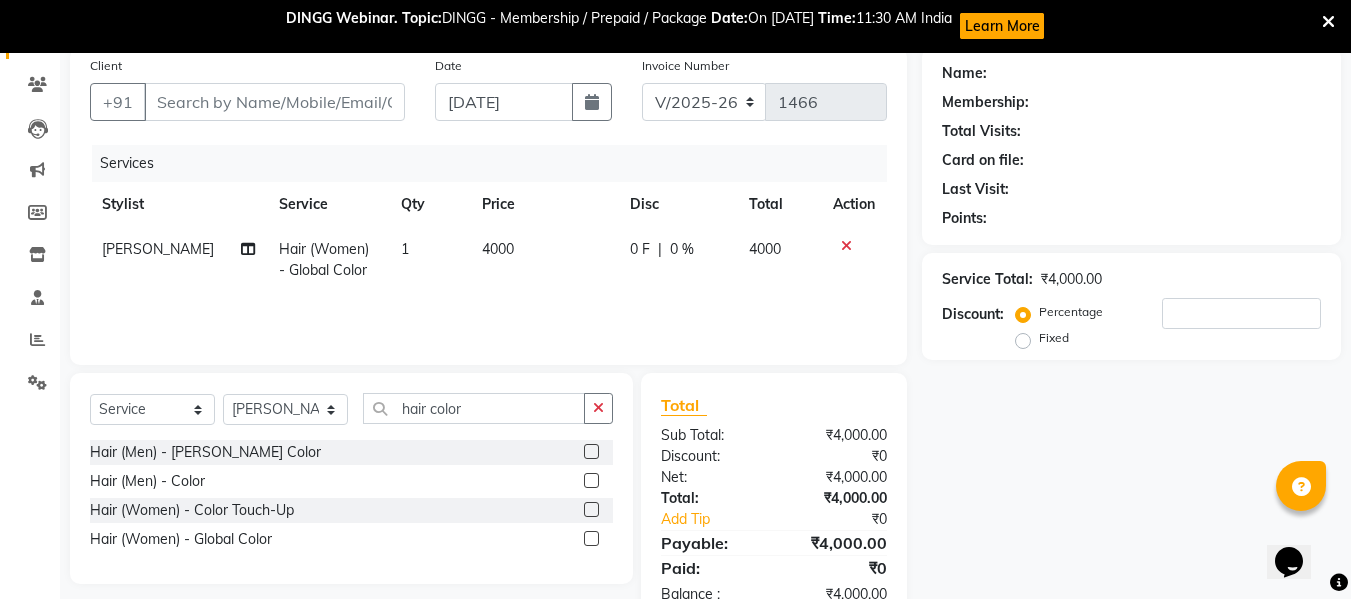 click 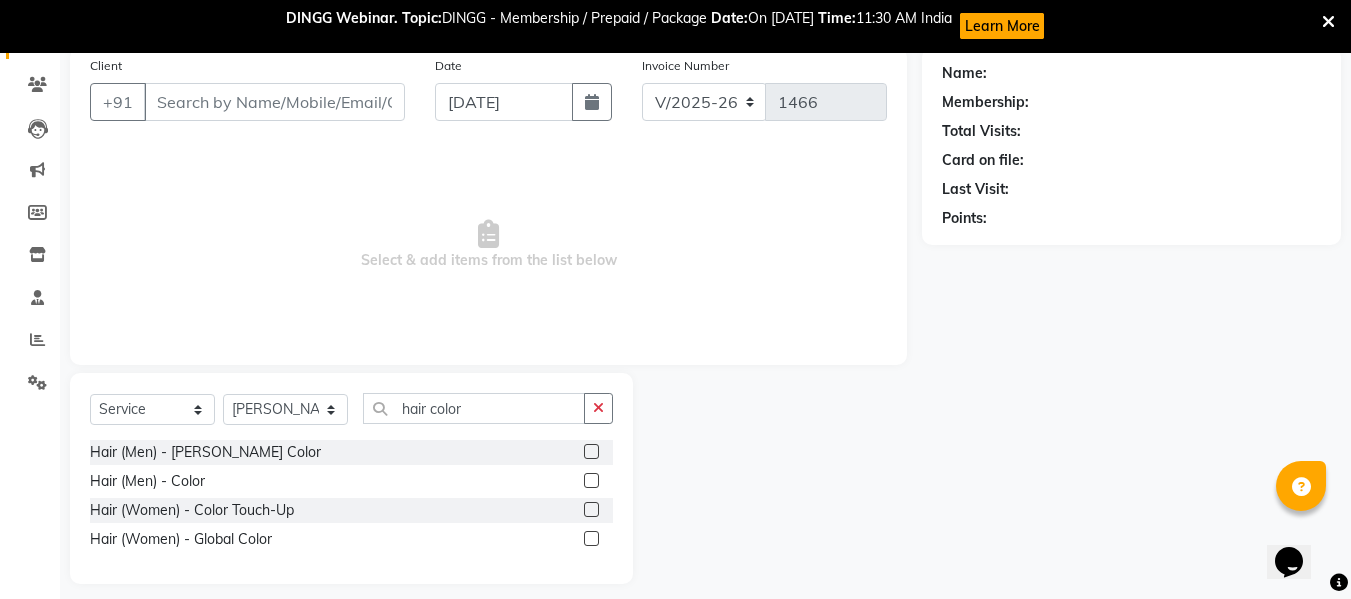 click 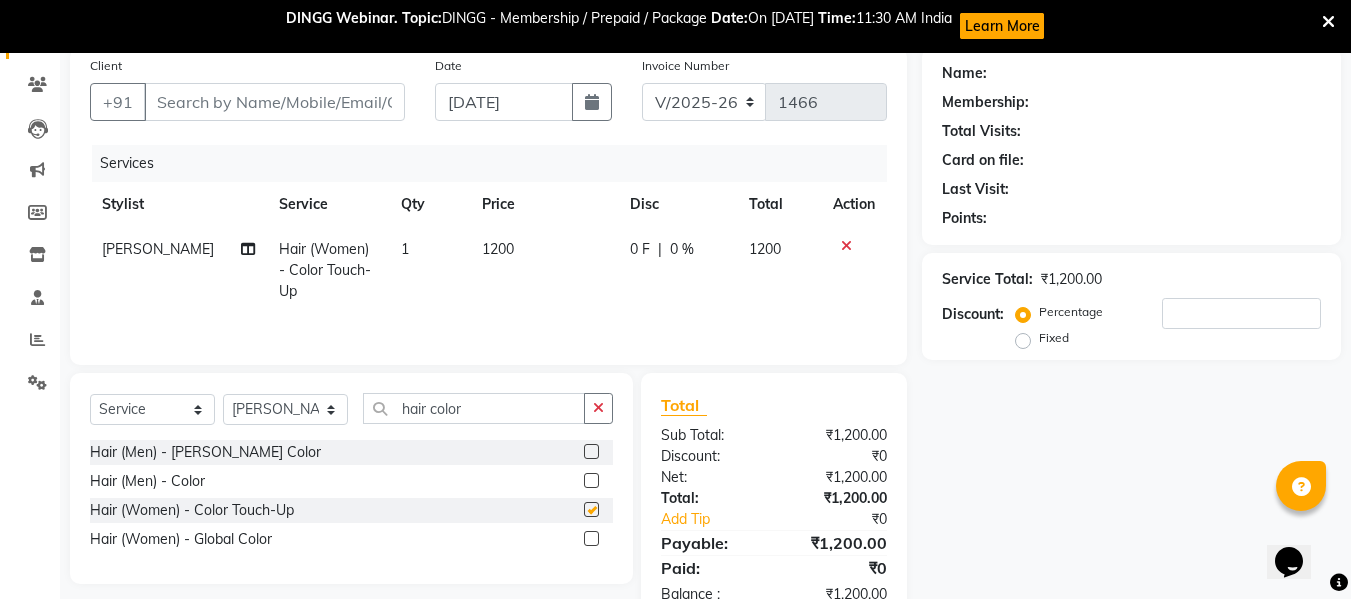checkbox on "false" 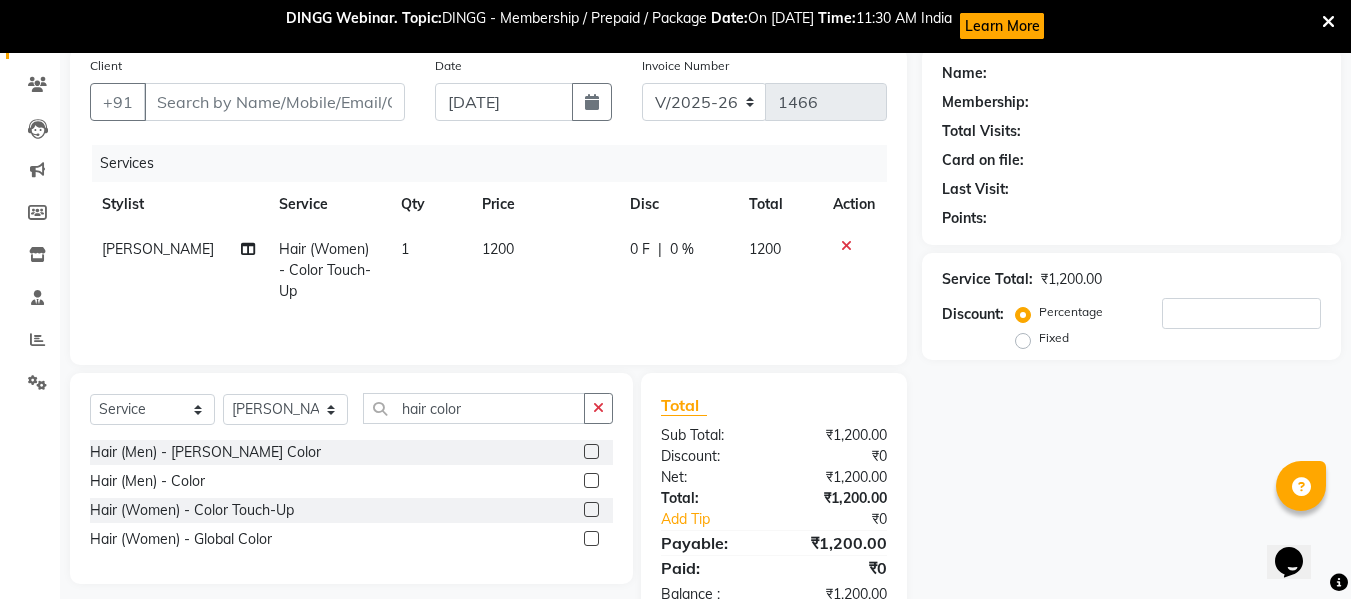 click on "1200" 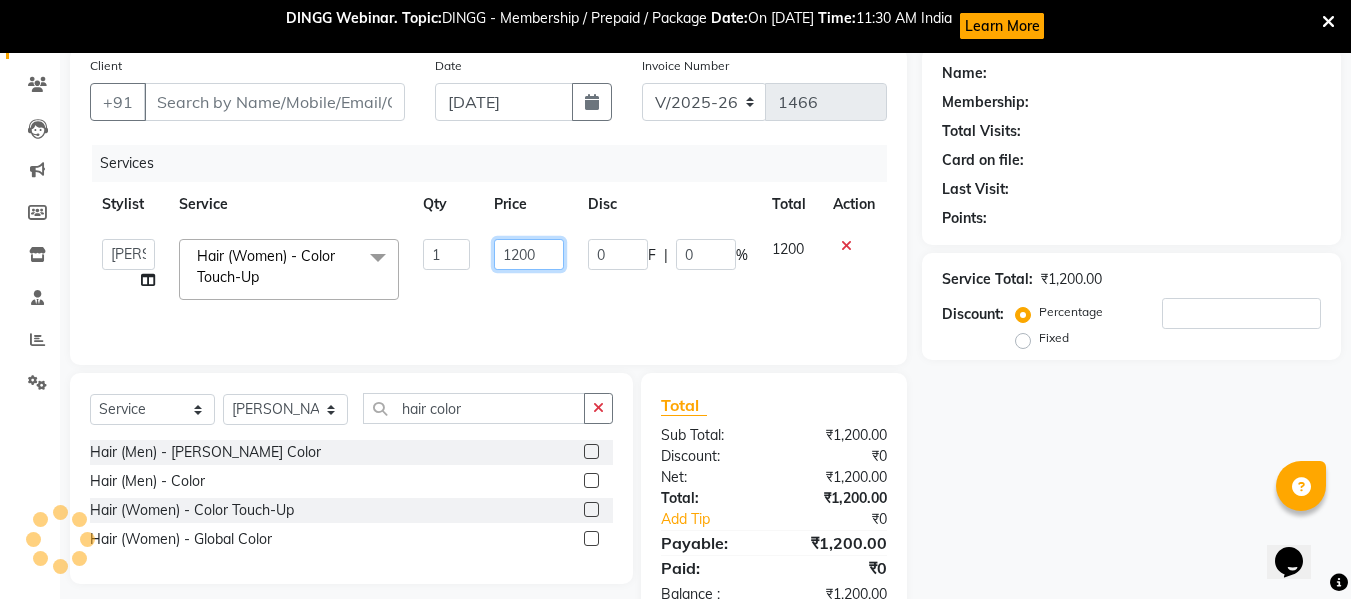 click on "1200" 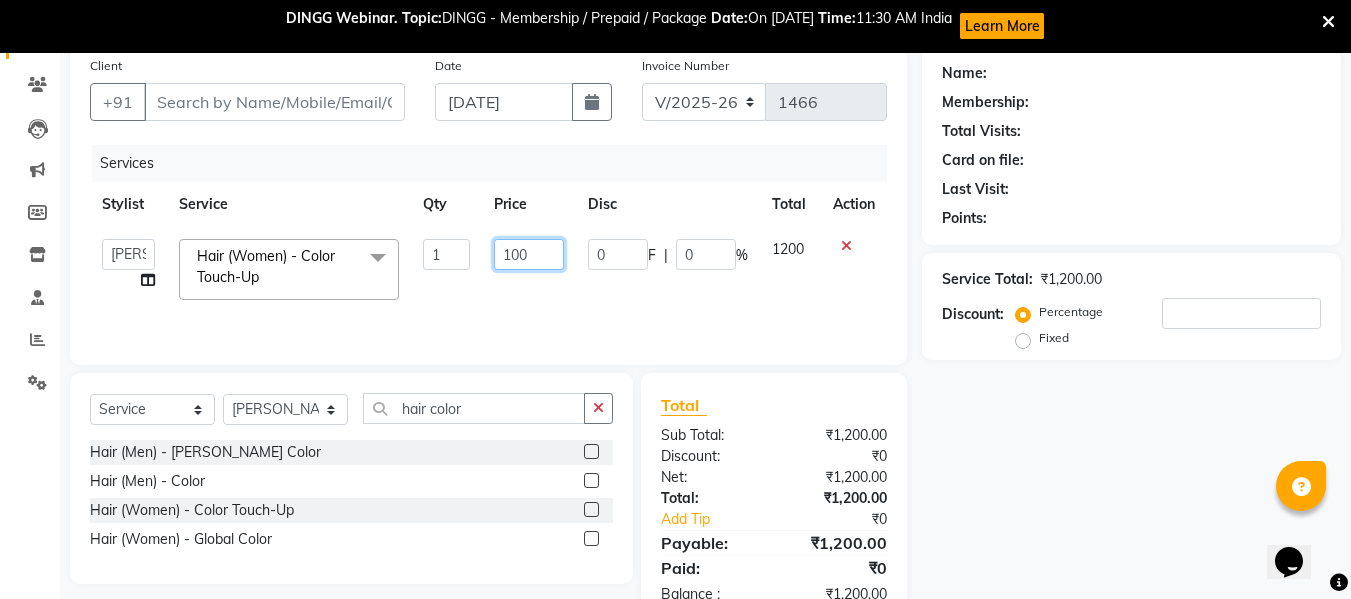 type on "1300" 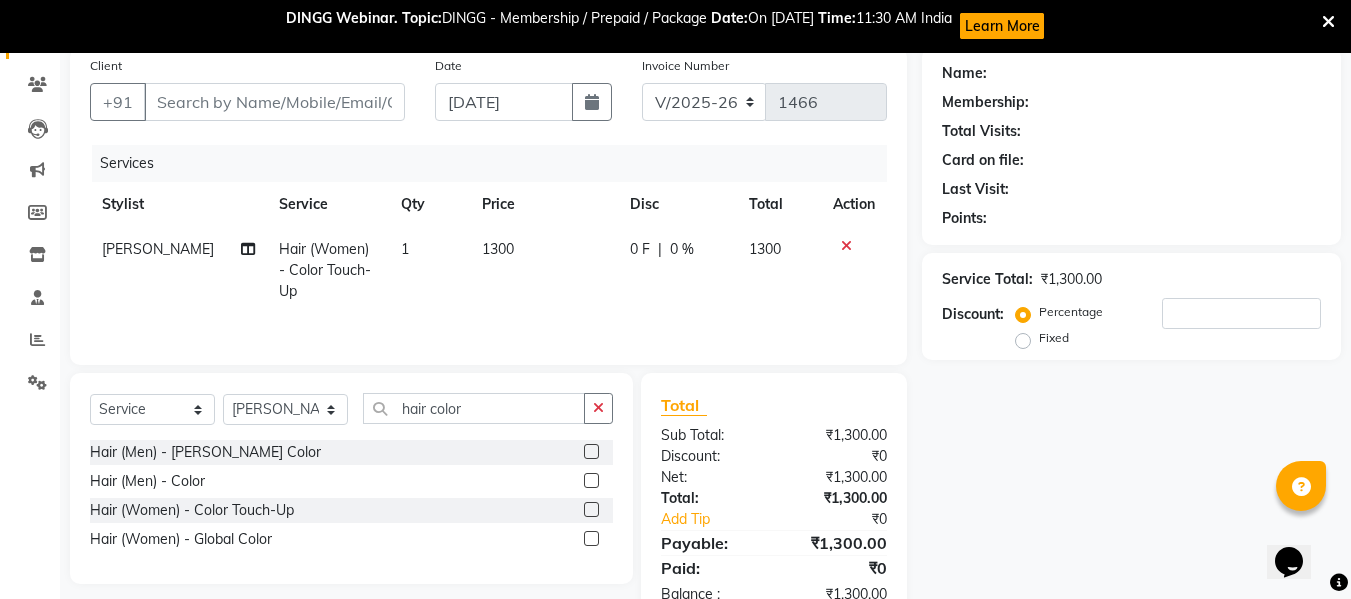 click on "Name: Membership: Total Visits: Card on file: Last Visit:  Points:  Service Total:  ₹1,300.00  Discount:  Percentage   Fixed" 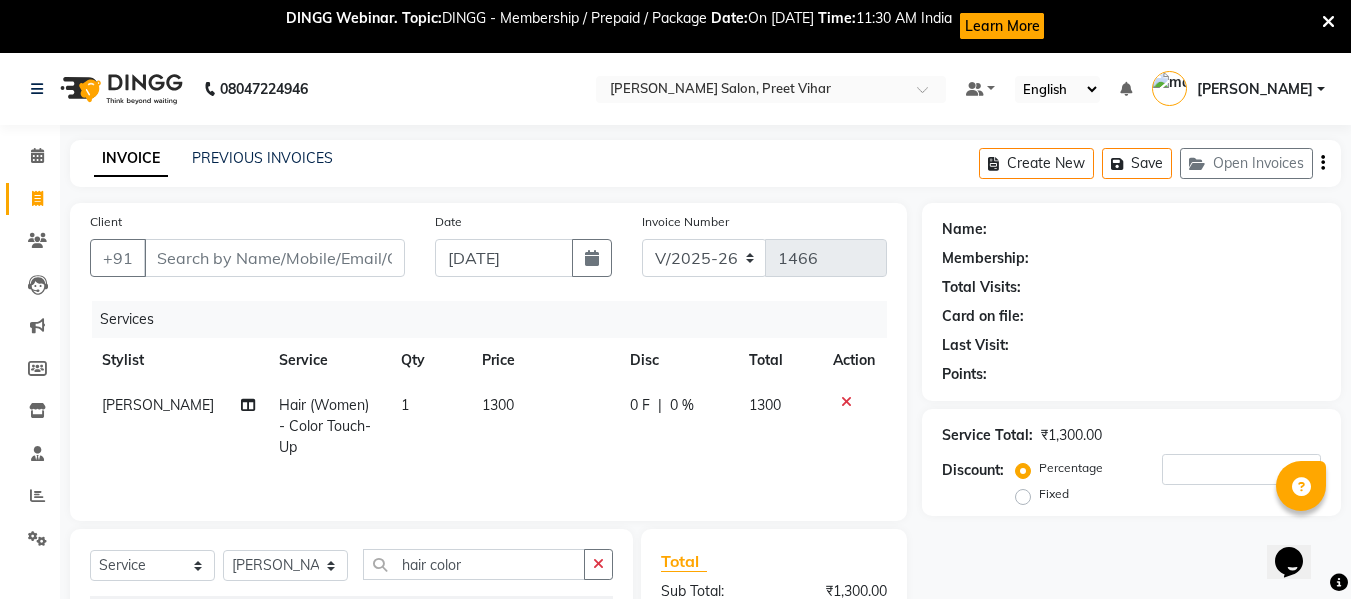 scroll, scrollTop: 212, scrollLeft: 0, axis: vertical 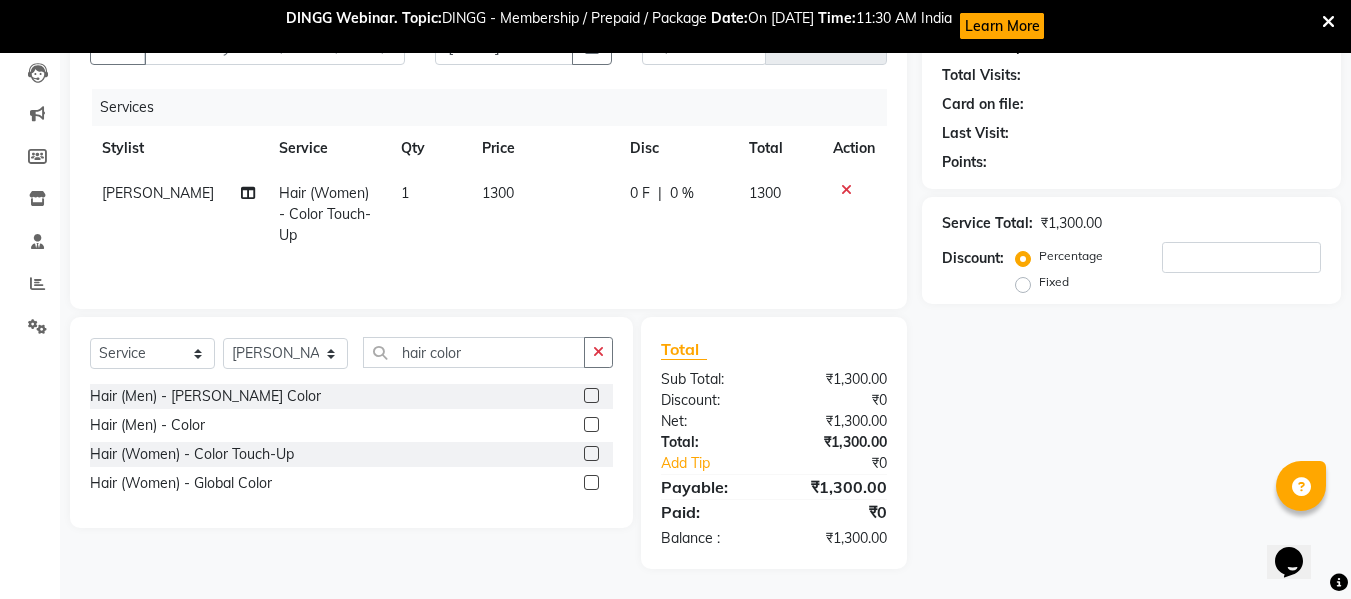 click at bounding box center (1328, 22) 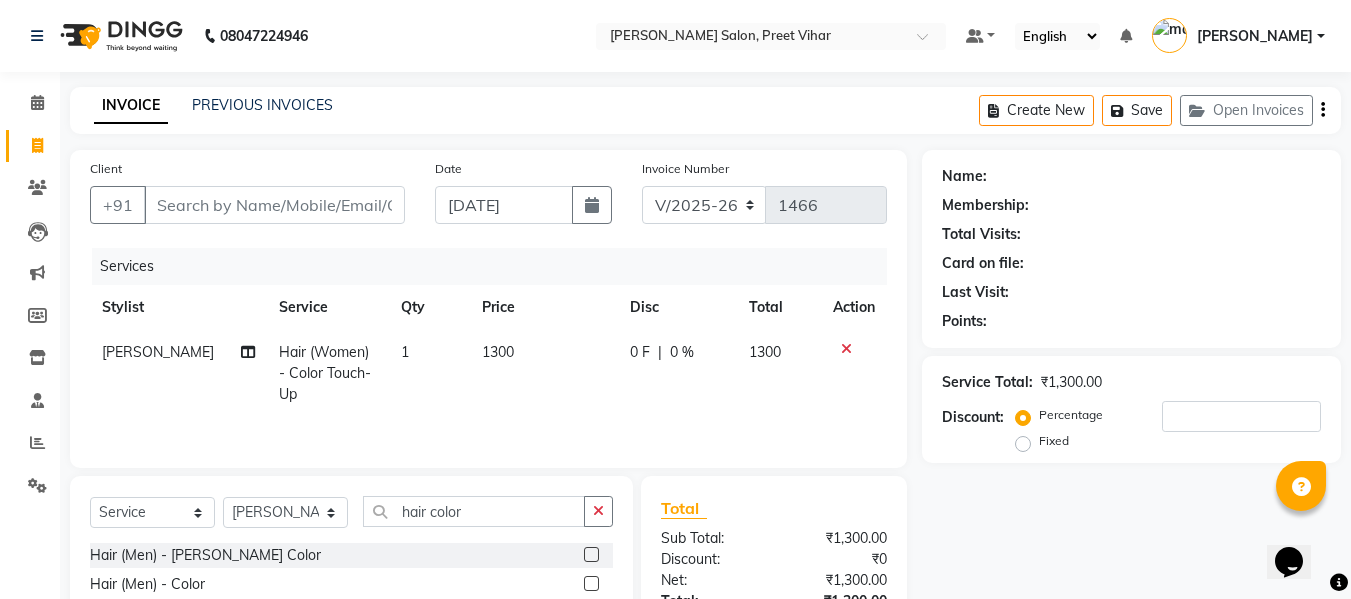 scroll, scrollTop: 159, scrollLeft: 0, axis: vertical 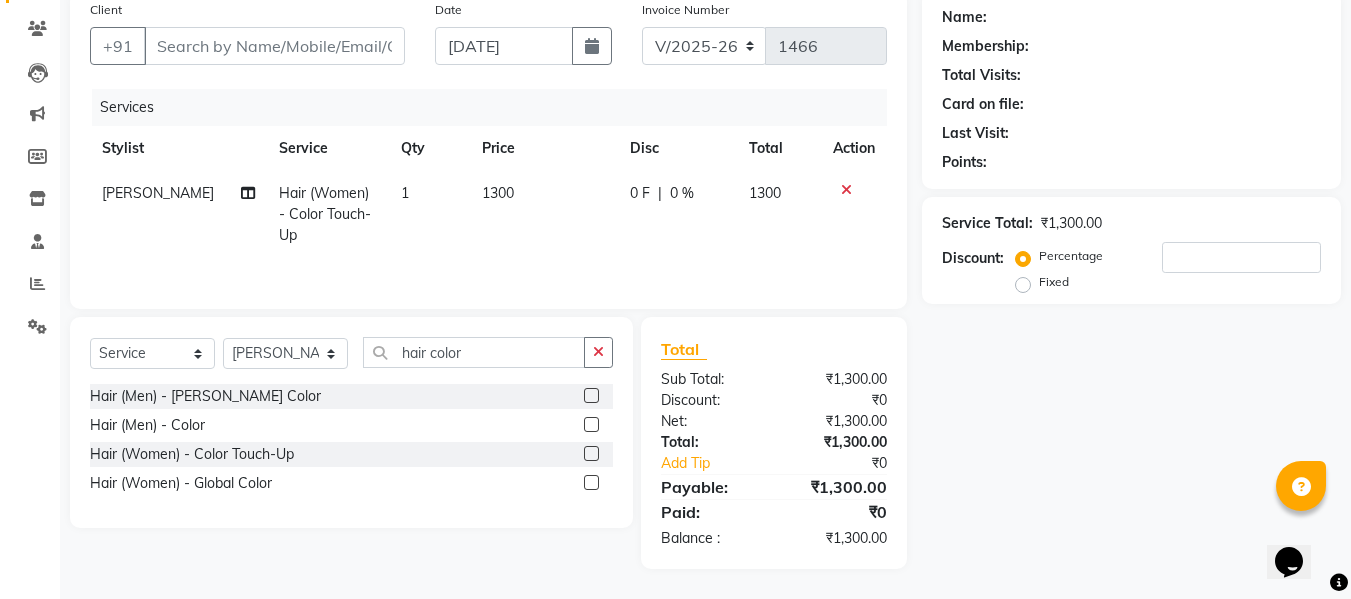 click on "Name: Membership: Total Visits: Card on file: Last Visit:  Points:  Service Total:  ₹1,300.00  Discount:  Percentage   Fixed" 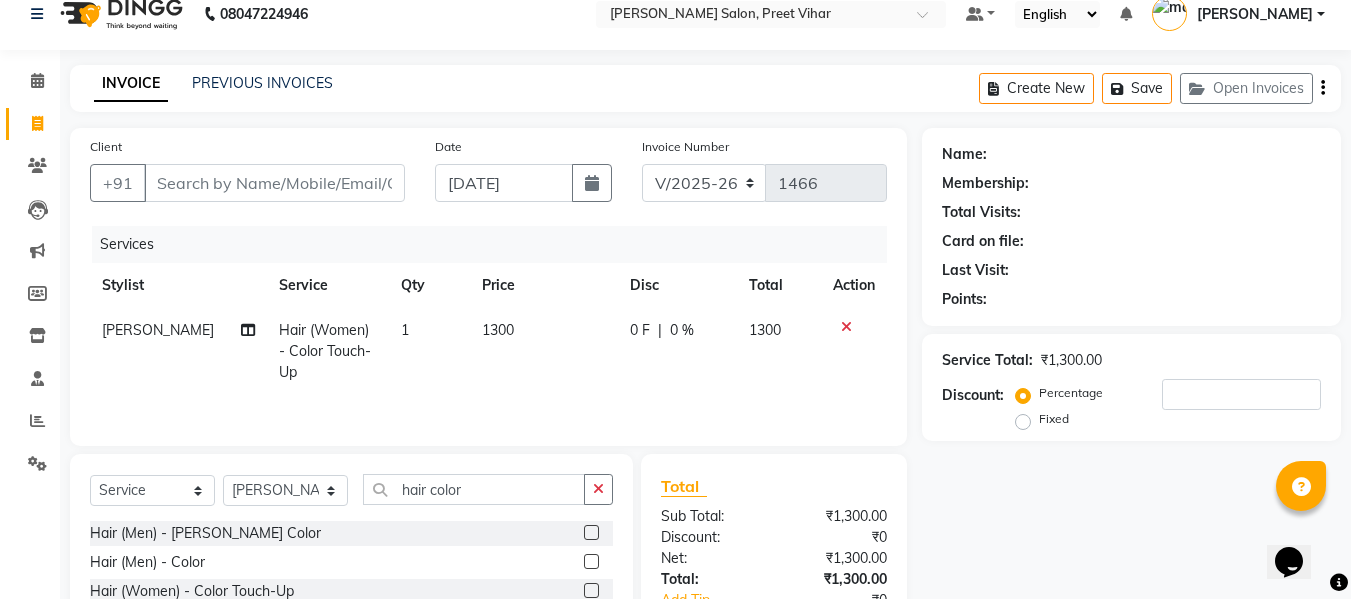 scroll, scrollTop: 0, scrollLeft: 0, axis: both 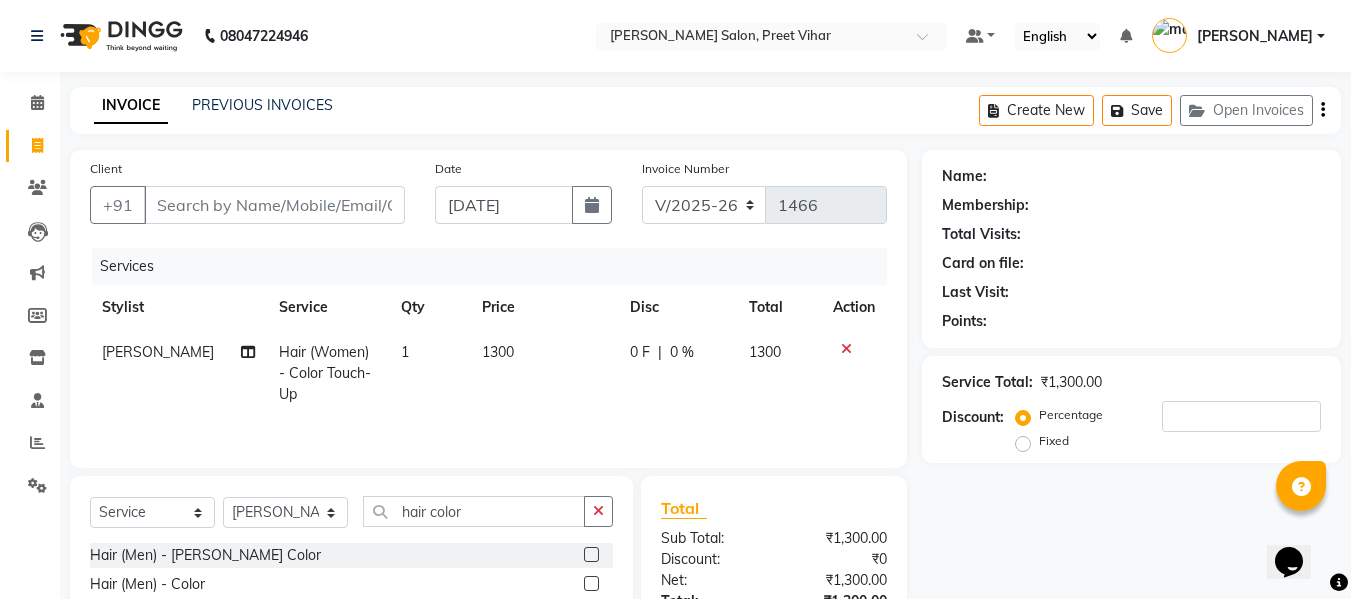 click 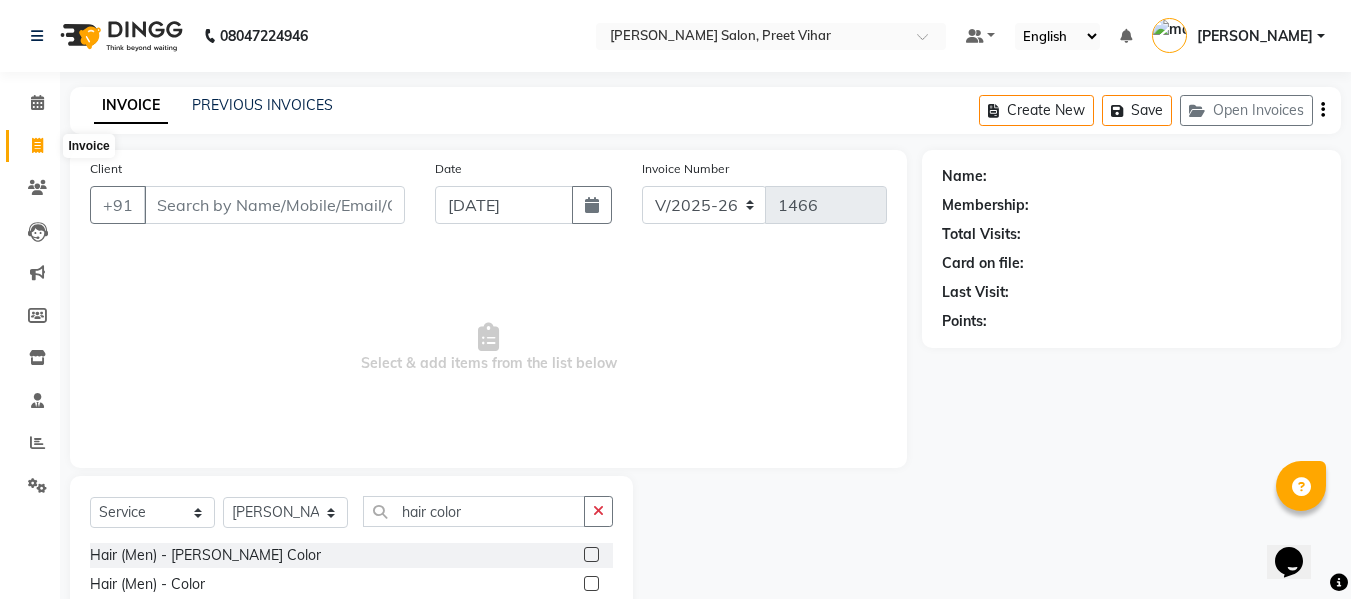 click 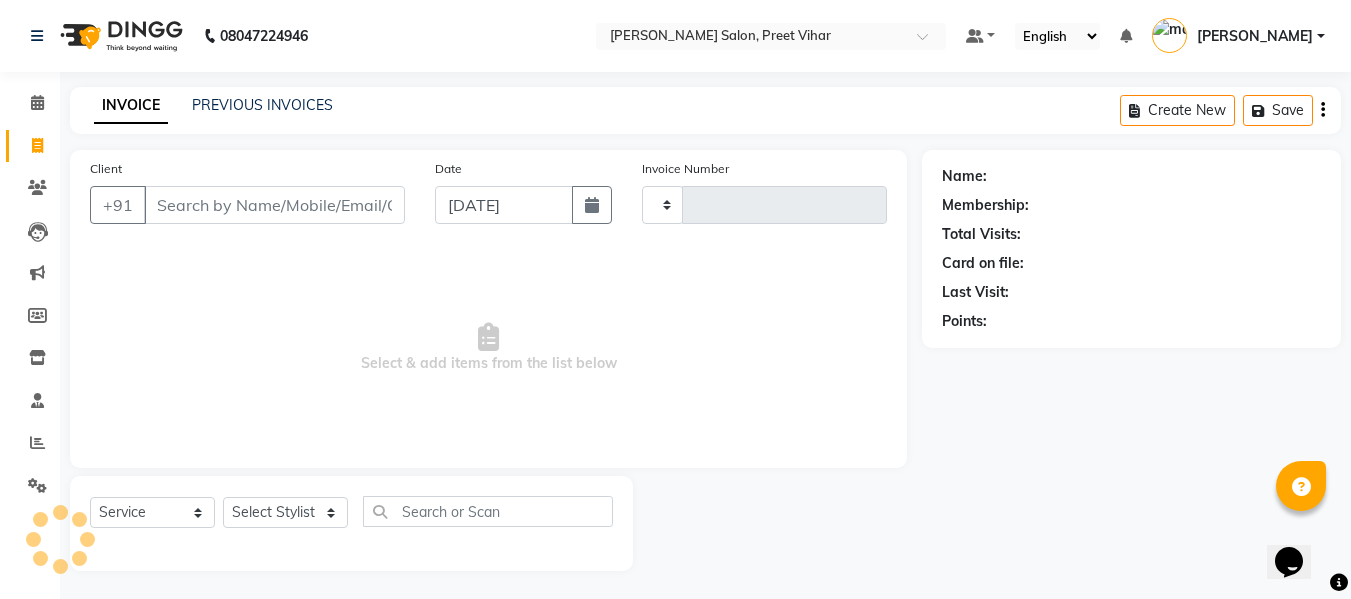 scroll, scrollTop: 2, scrollLeft: 0, axis: vertical 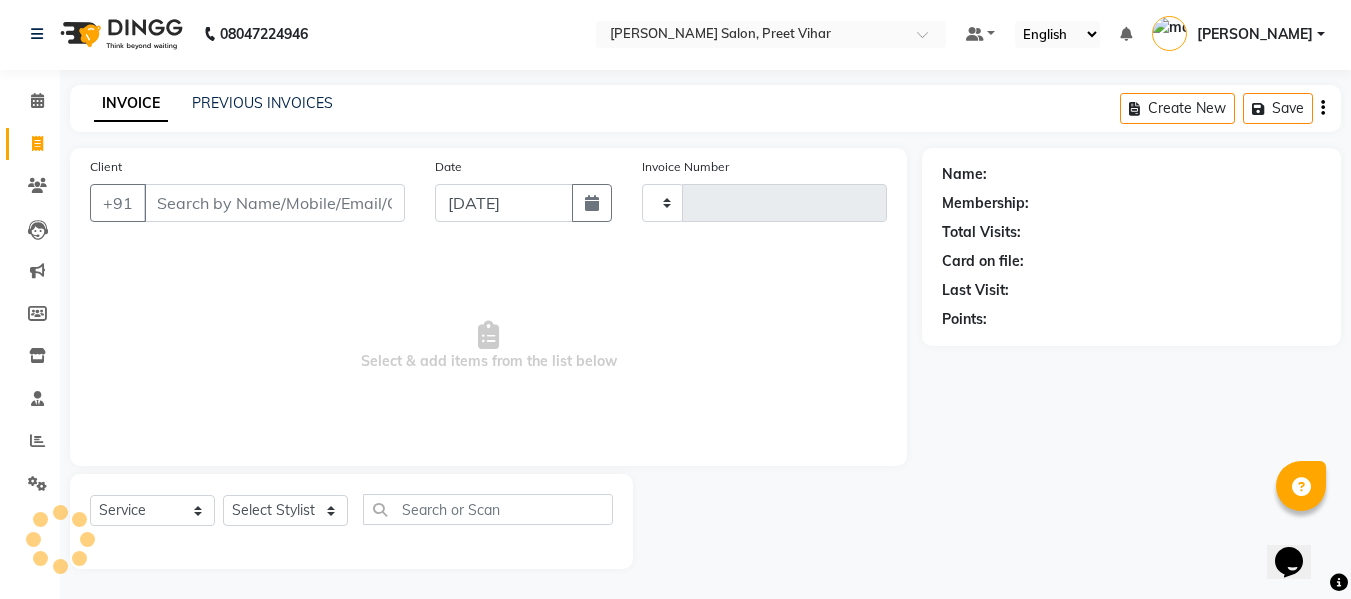 type on "1466" 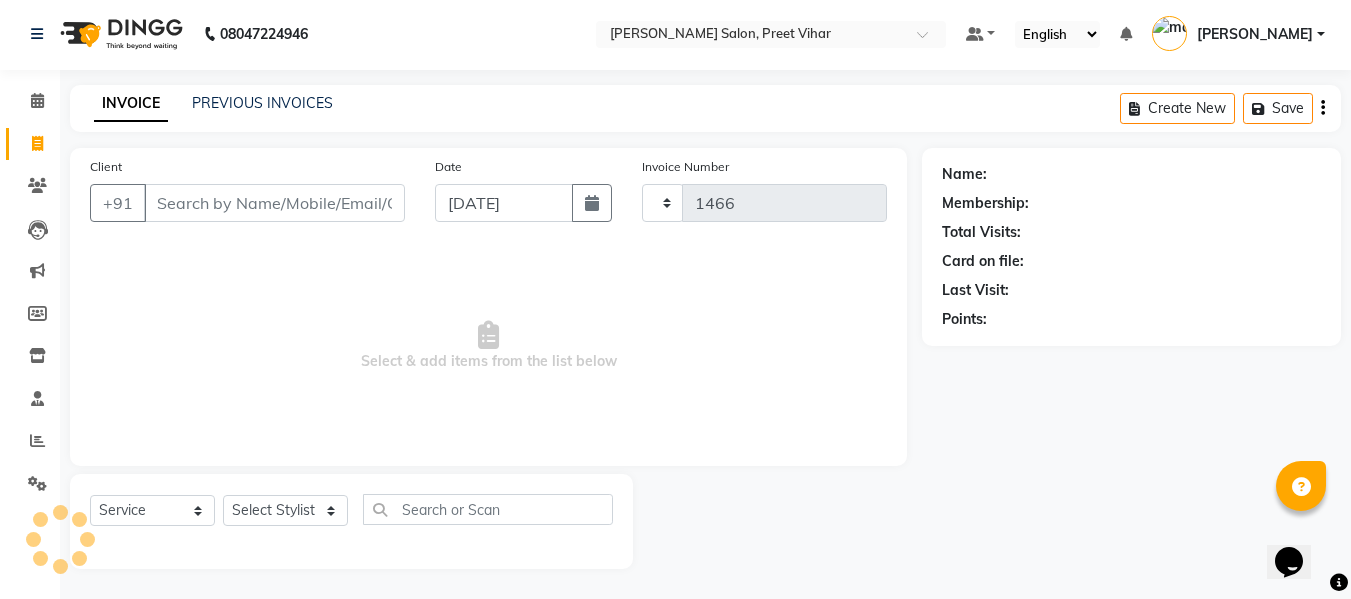 select on "6469" 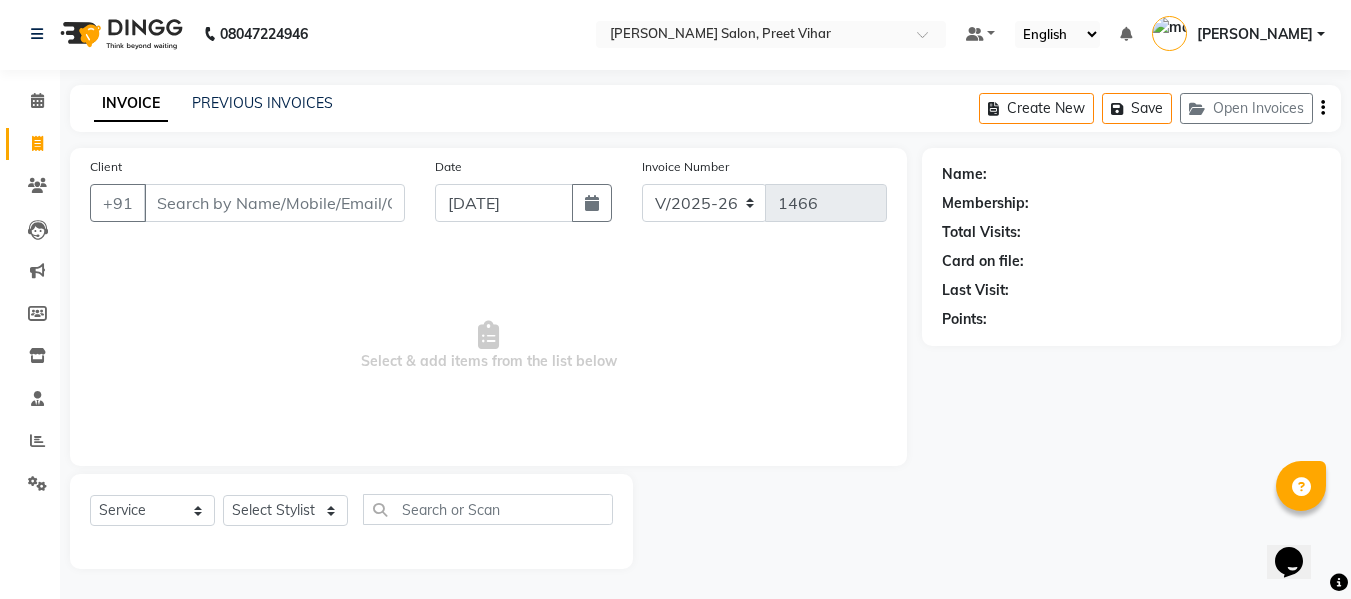 click on "Select & add items from the list below" at bounding box center (488, 346) 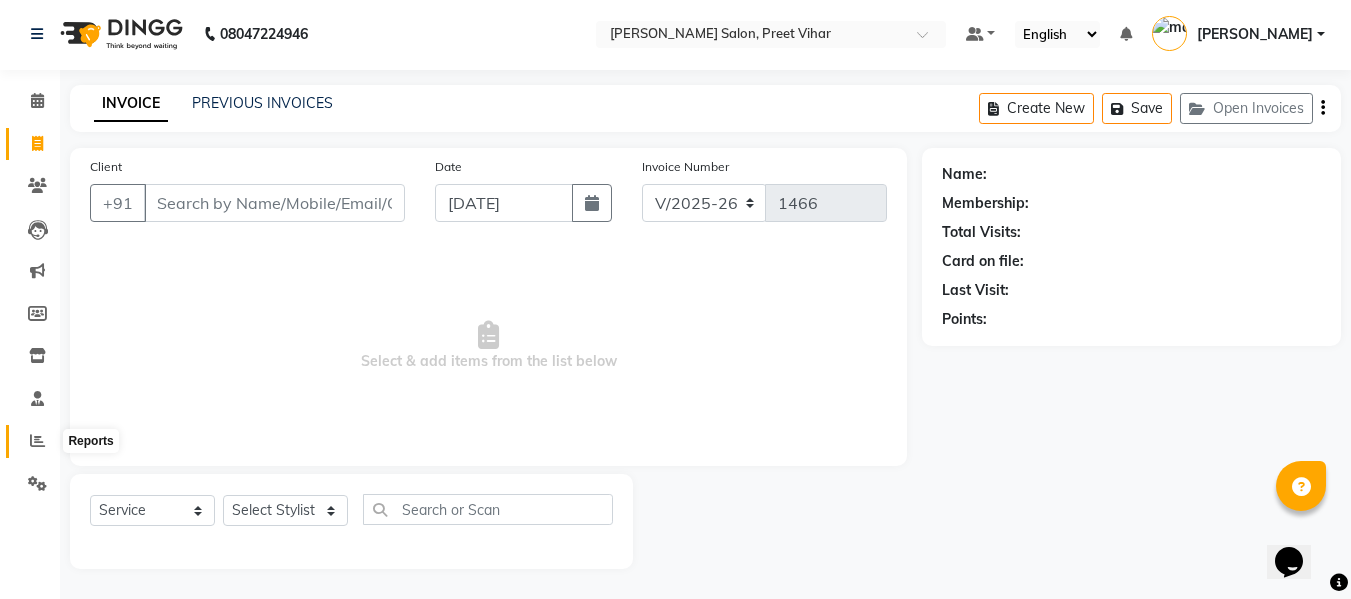 click 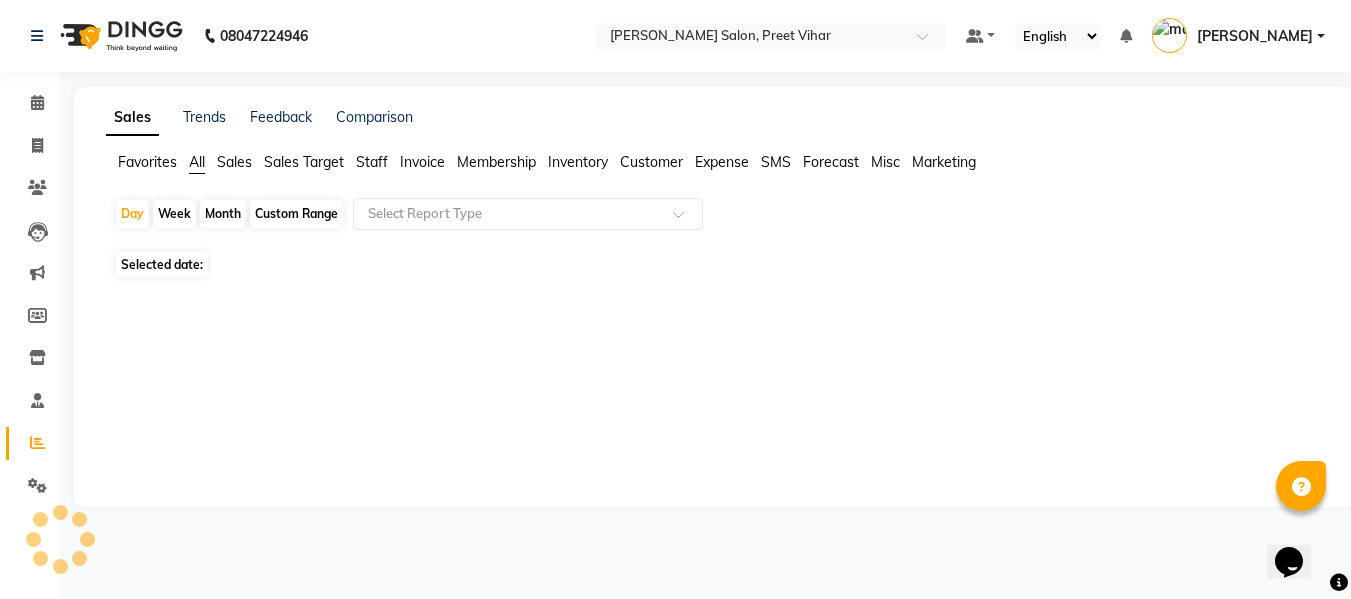 scroll, scrollTop: 0, scrollLeft: 0, axis: both 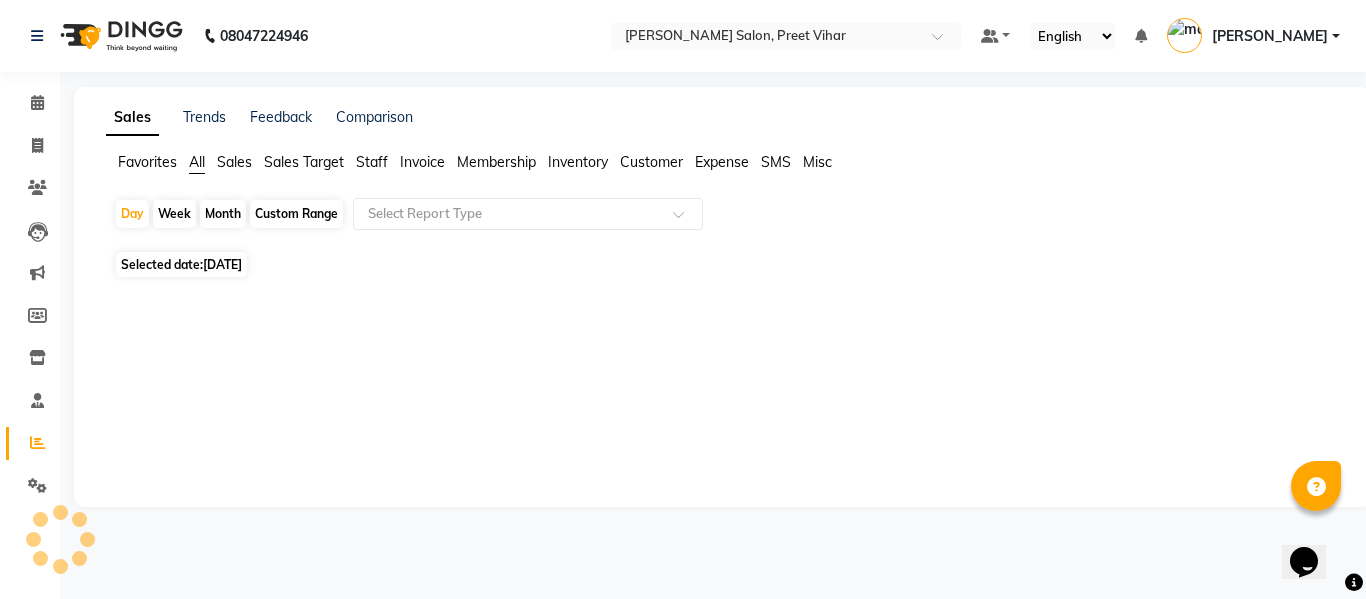 click on "Staff" 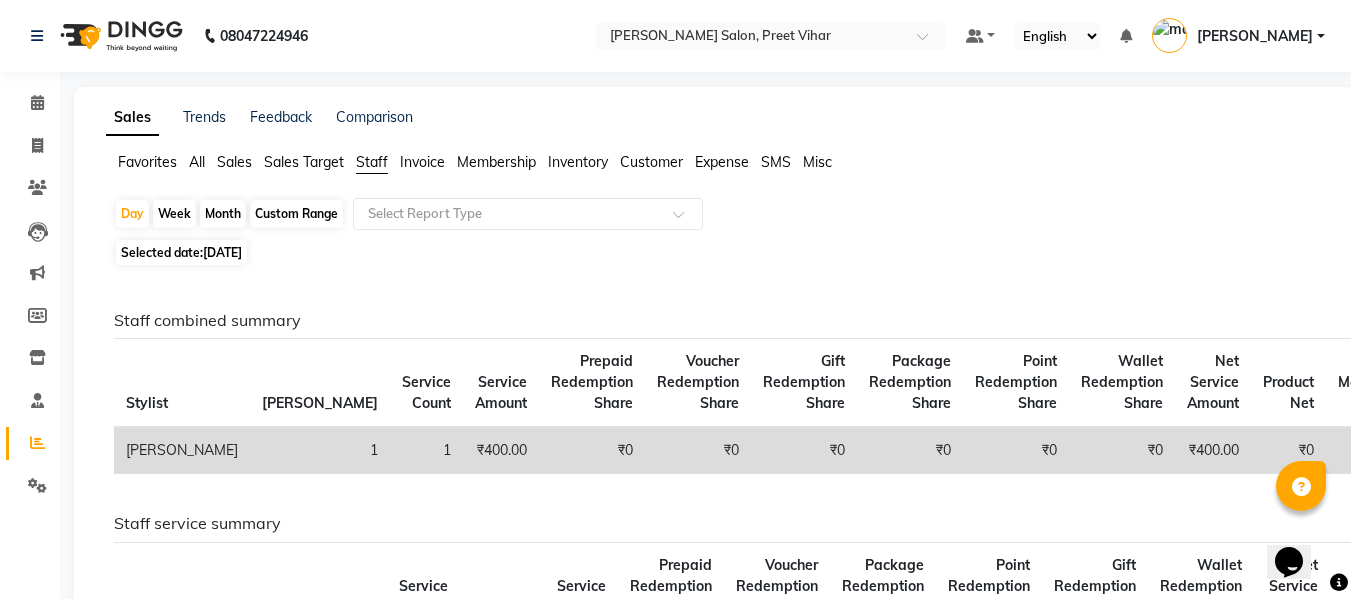click on "[DATE]" 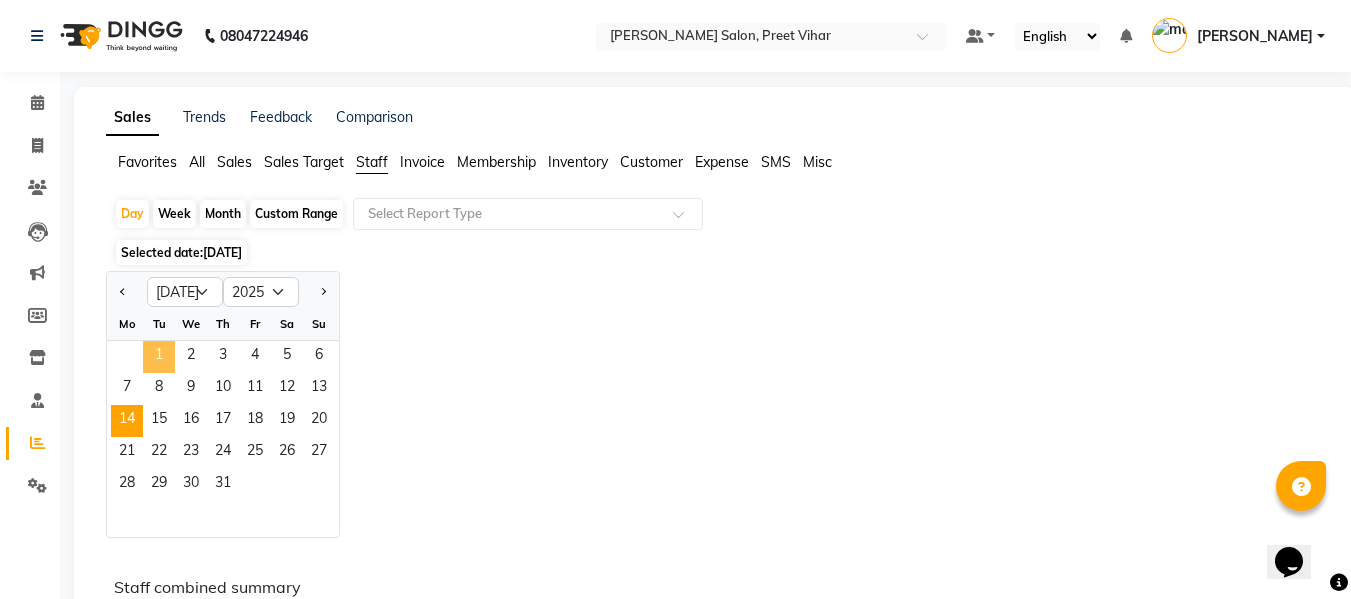 click on "1" 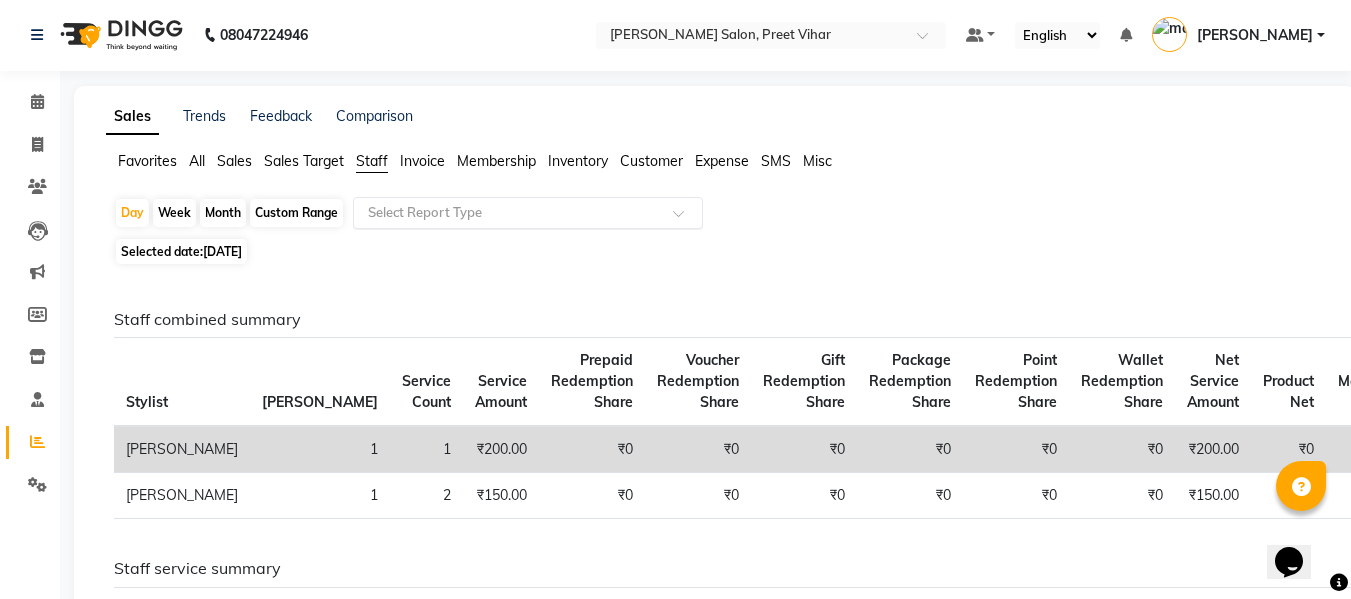 scroll, scrollTop: 0, scrollLeft: 0, axis: both 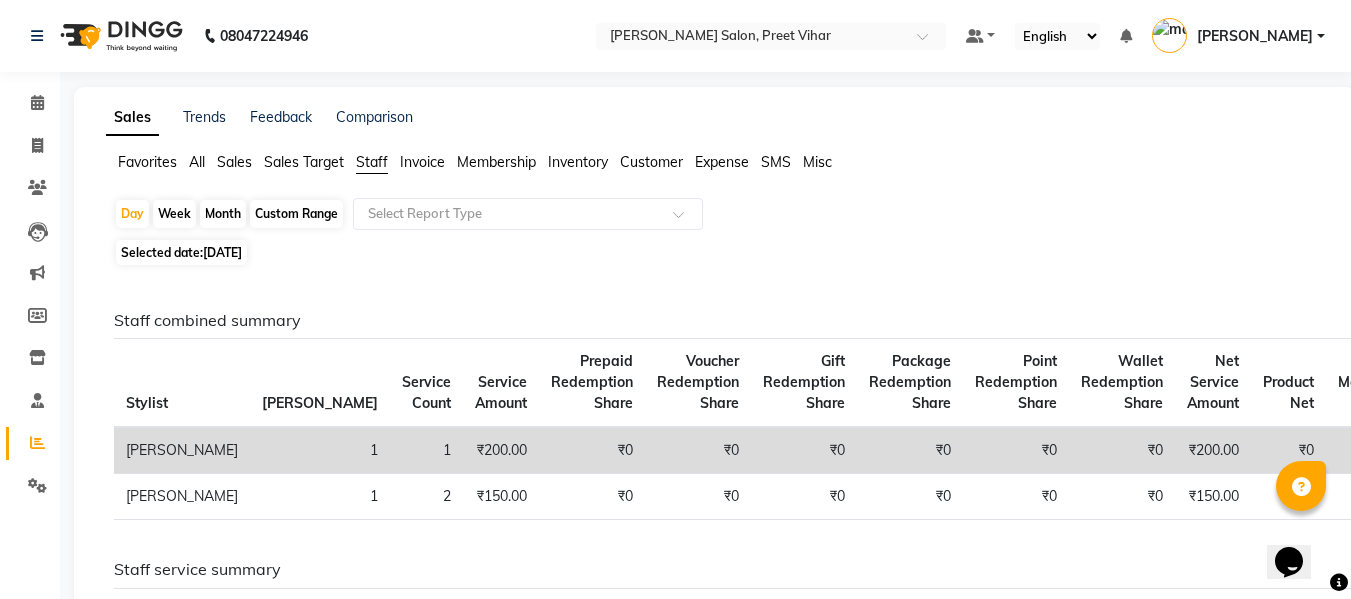 click on "Custom Range" 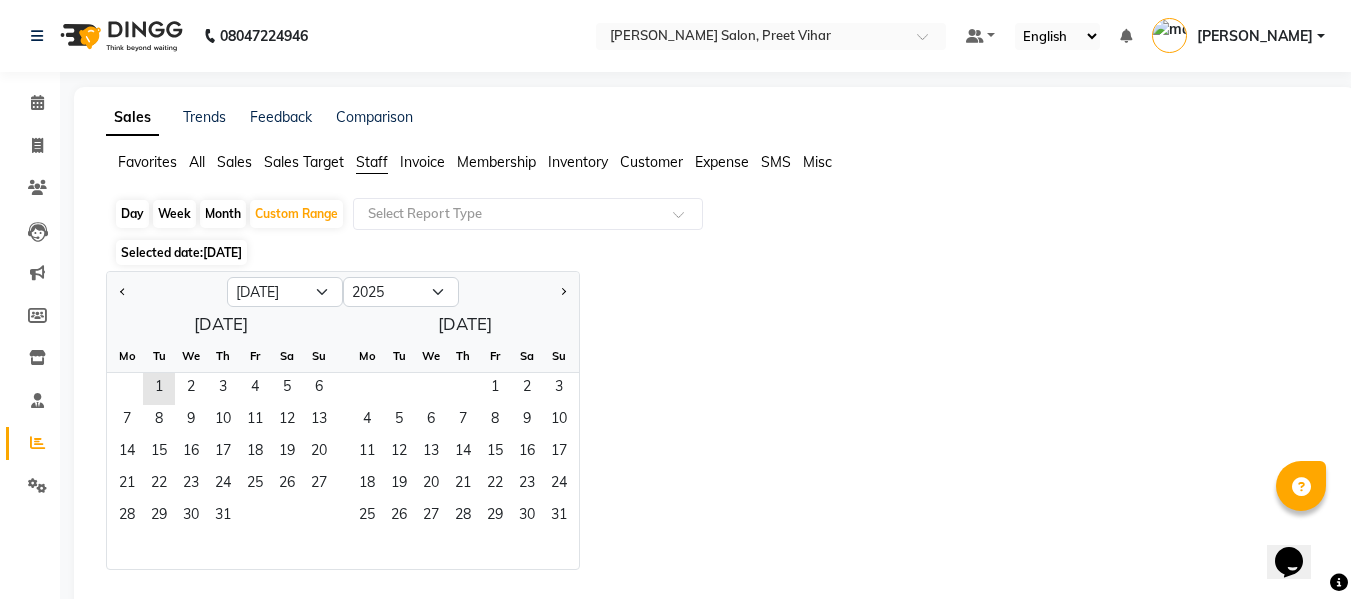 click on "Month" 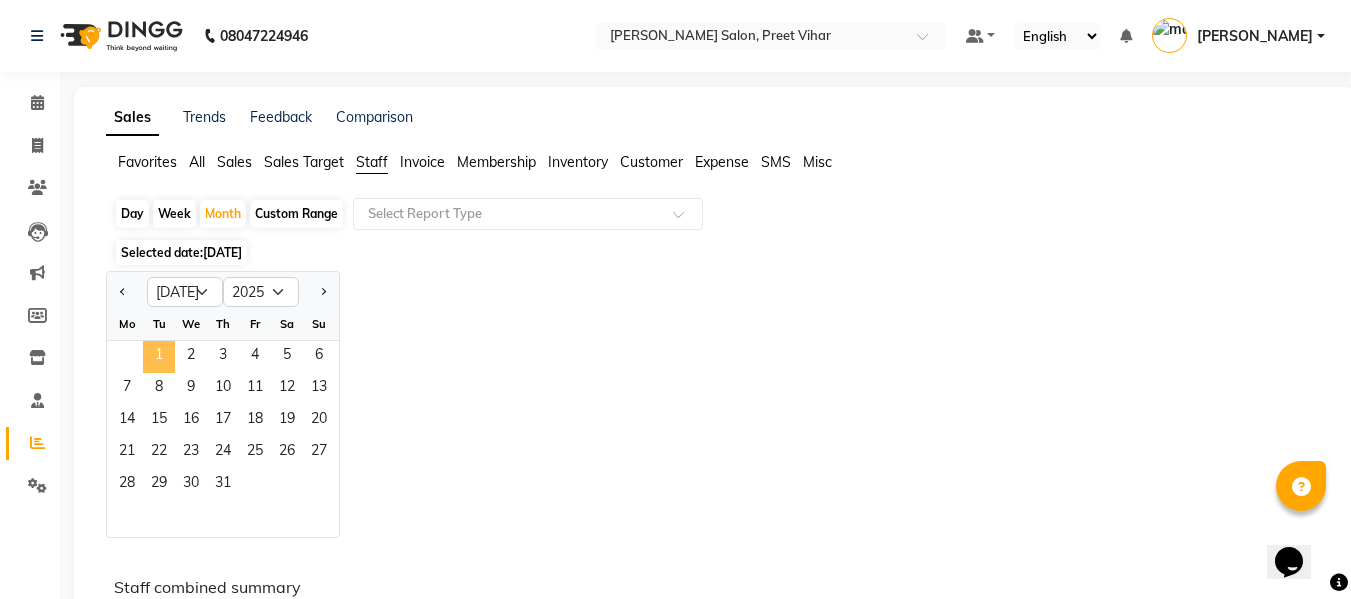 click on "1" 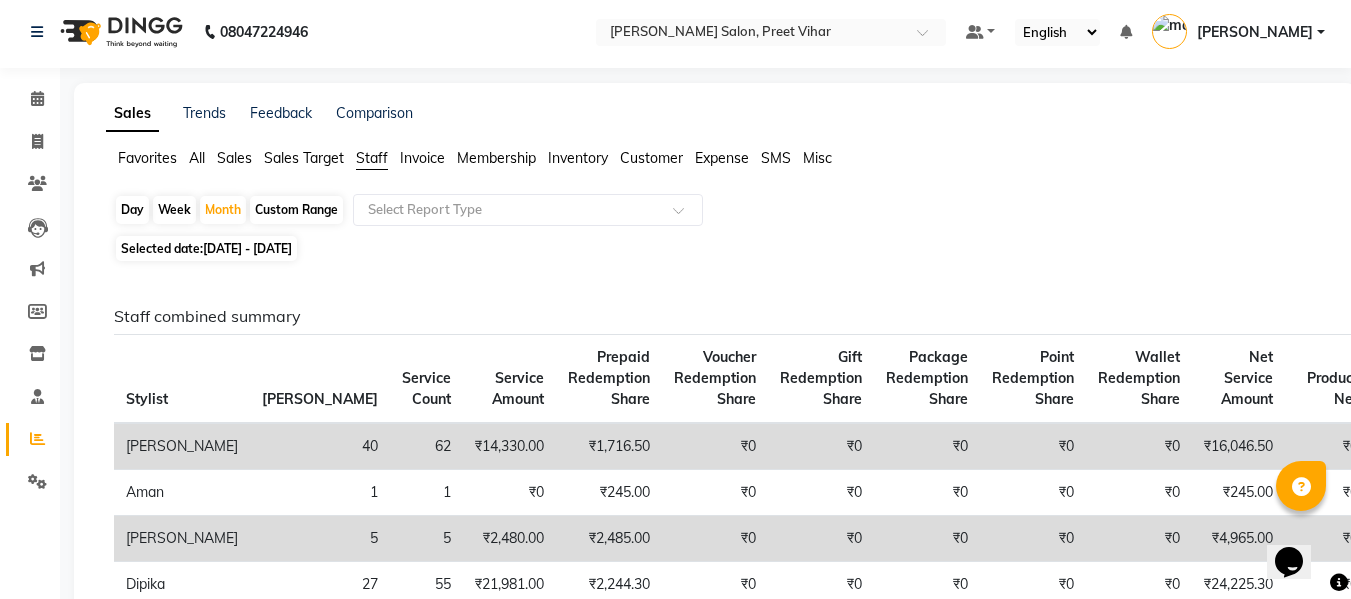 scroll, scrollTop: 0, scrollLeft: 0, axis: both 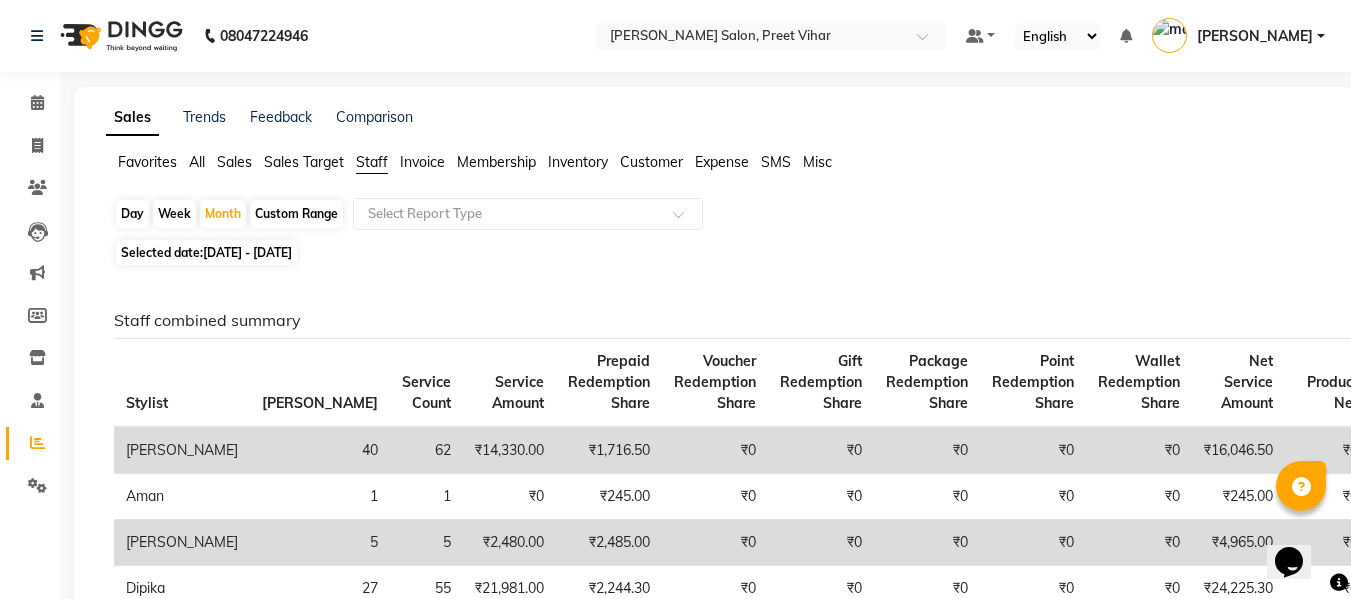 click on "Day" 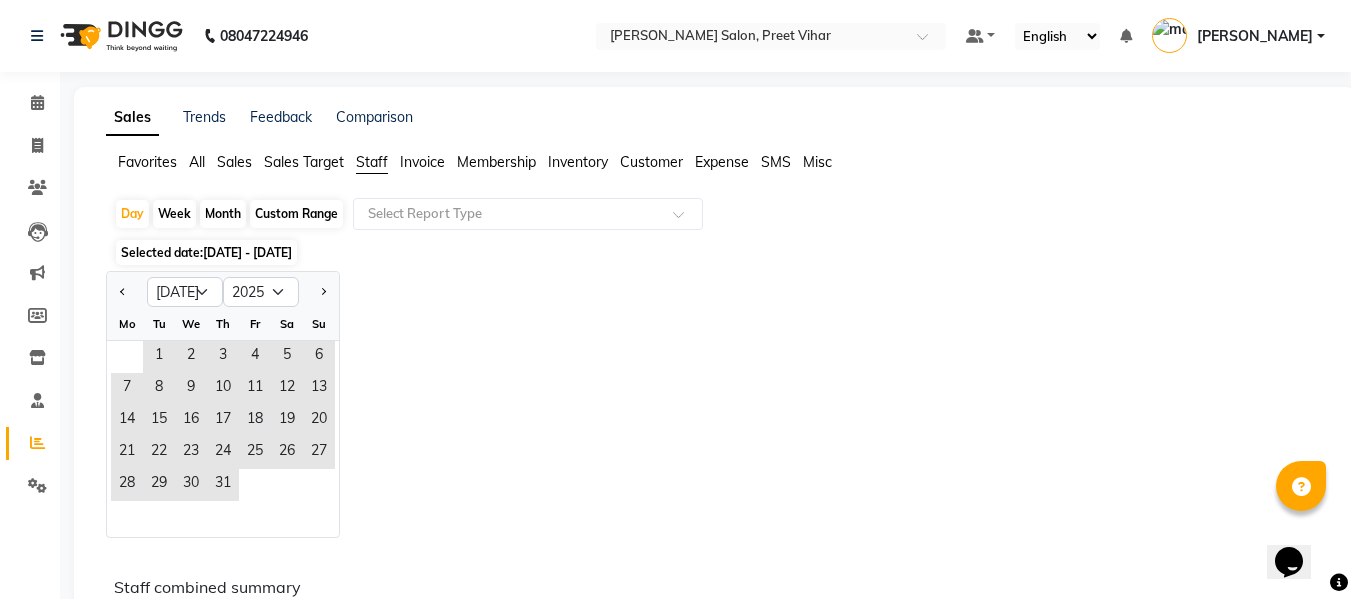 click on "Jan Feb Mar Apr May Jun Jul Aug Sep Oct Nov Dec 2015 2016 2017 2018 2019 2020 2021 2022 2023 2024 2025 2026 2027 2028 2029 2030 2031 2032 2033 2034 2035 Mo Tu We Th Fr Sa Su  1   2   3   4   5   6   7   8   9   10   11   12   13   14   15   16   17   18   19   20   21   22   23   24   25   26   27   28   29   30   31" 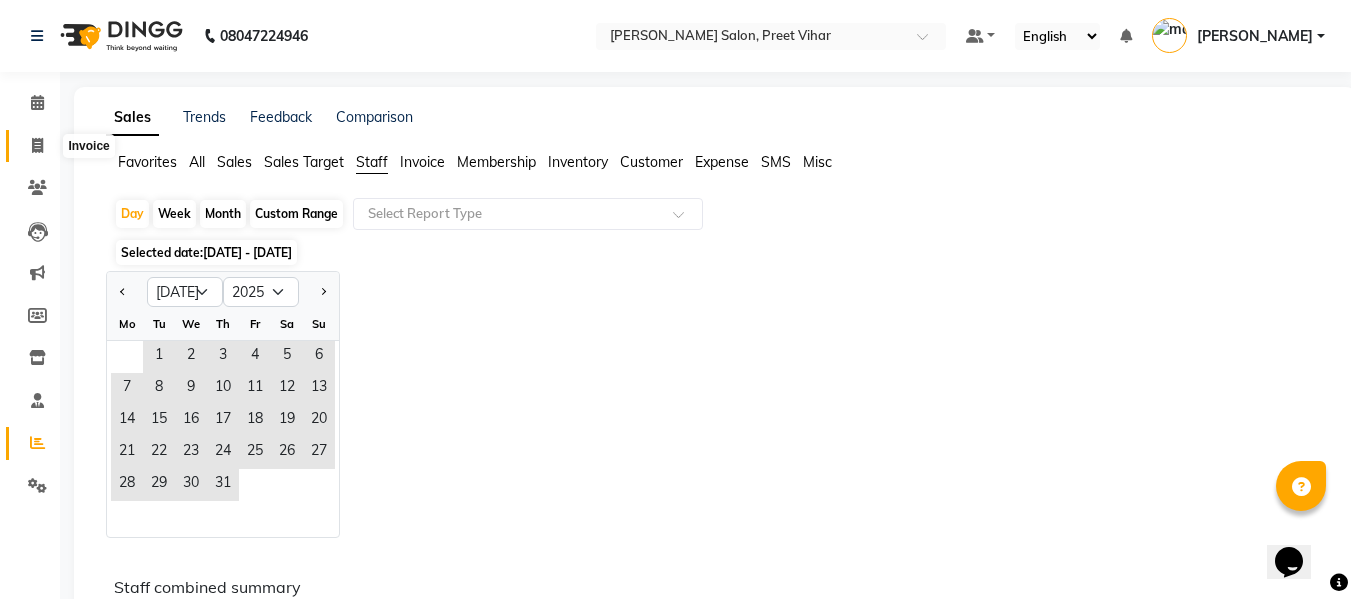 click 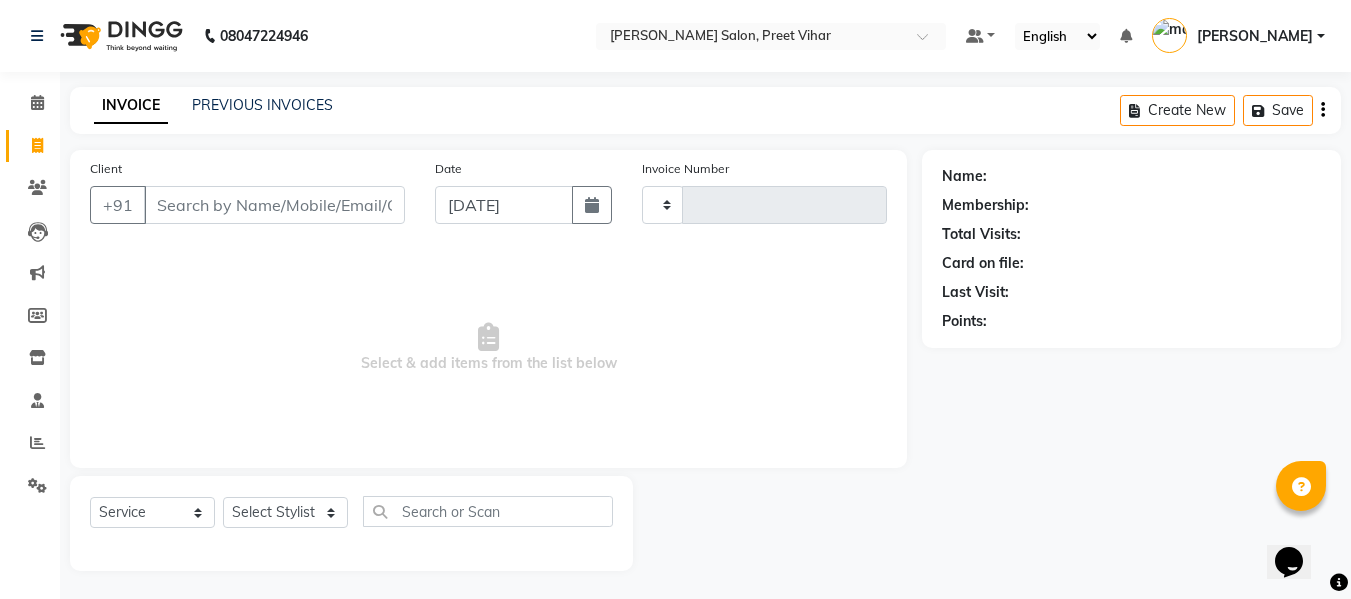 scroll, scrollTop: 2, scrollLeft: 0, axis: vertical 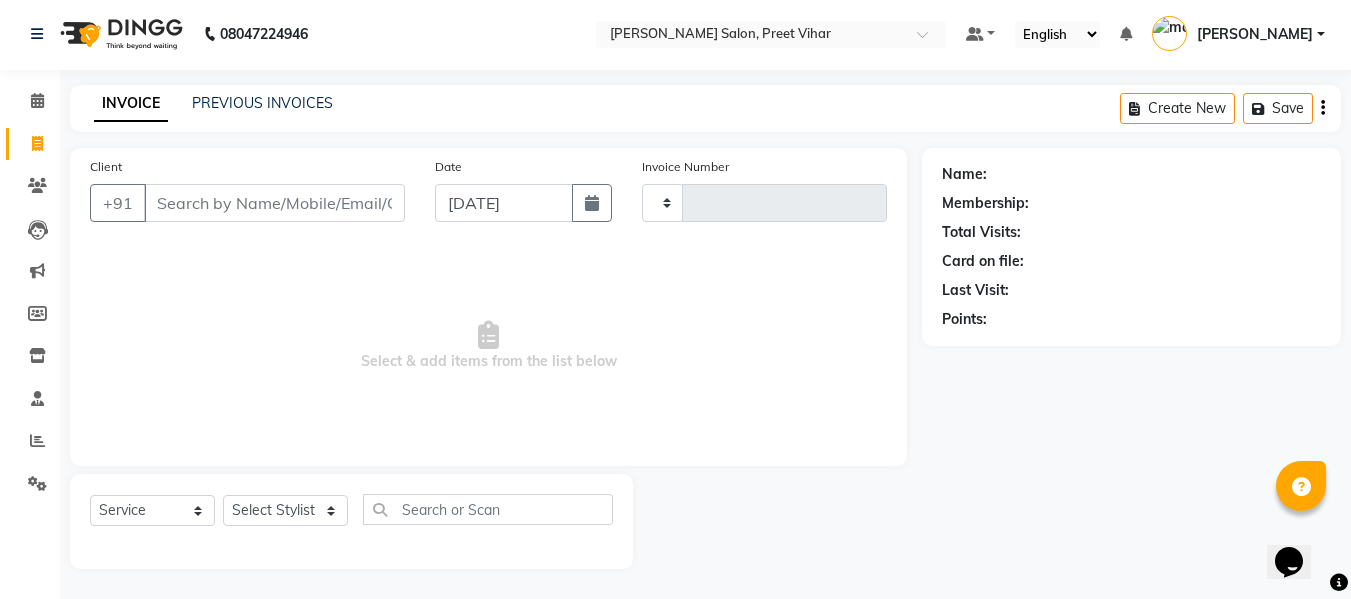 type on "1466" 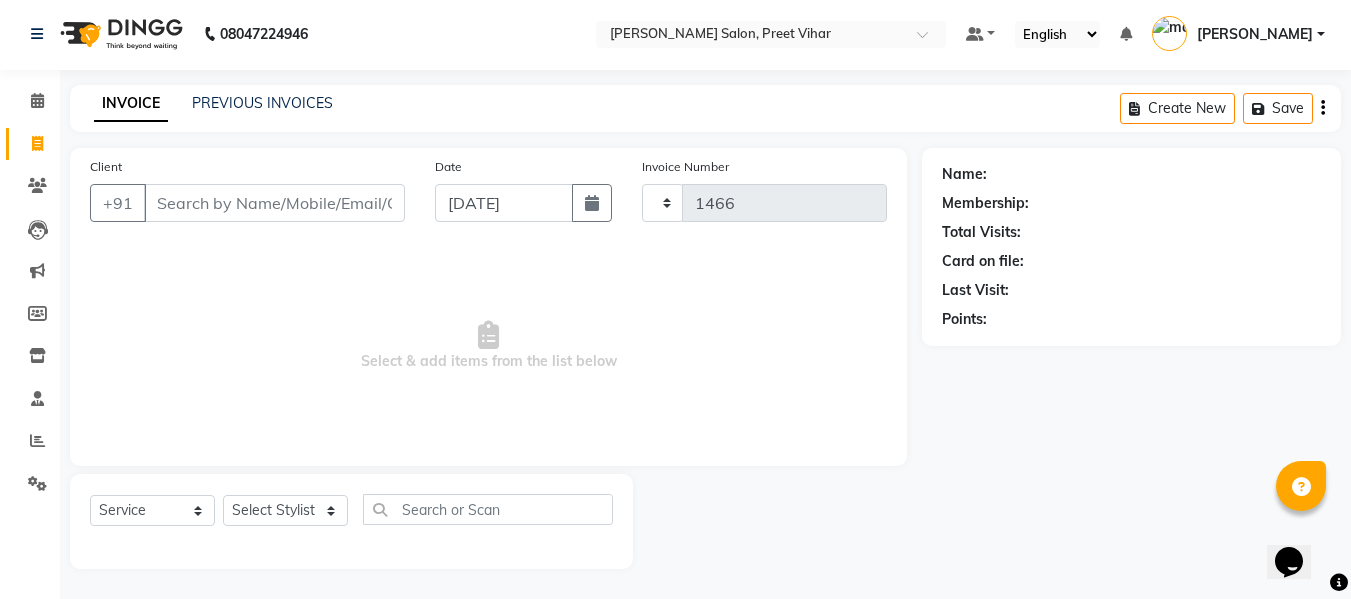 select on "6469" 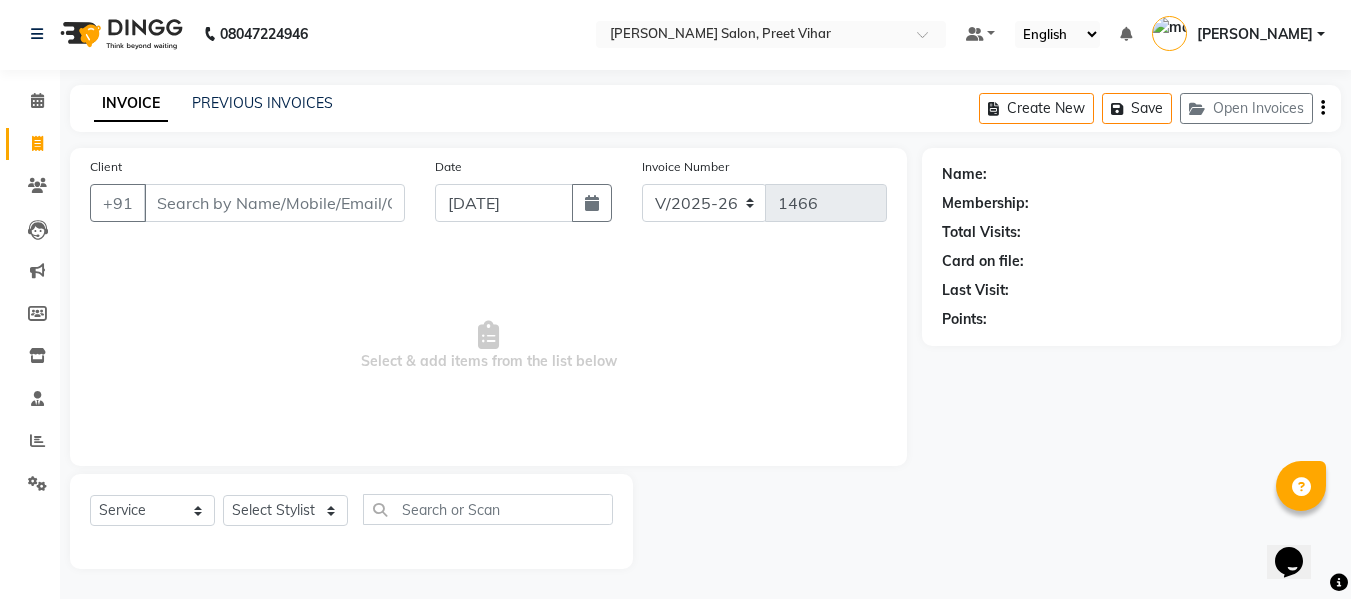 type 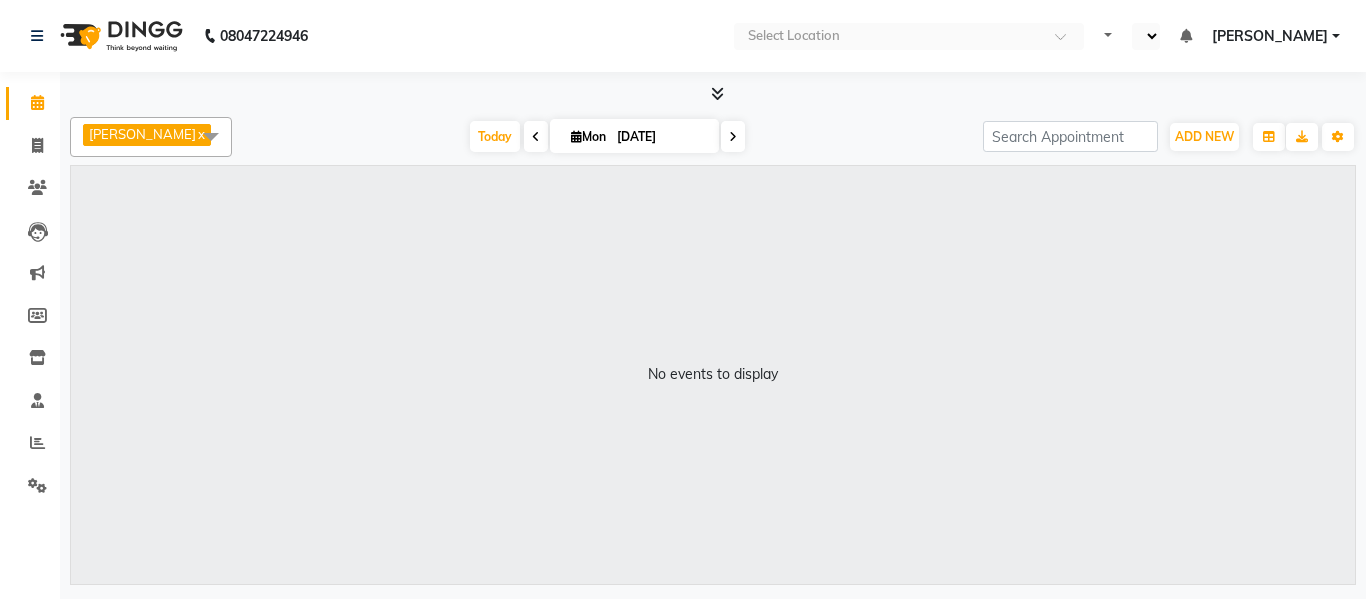 select on "en" 